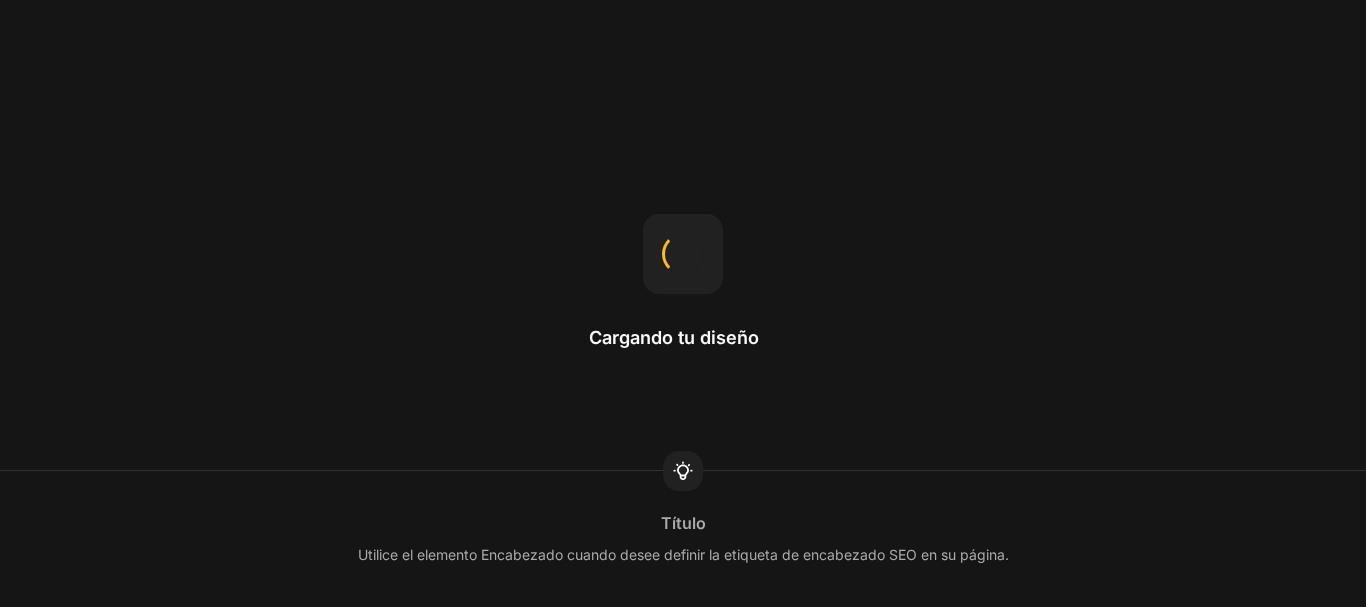 scroll, scrollTop: 0, scrollLeft: 0, axis: both 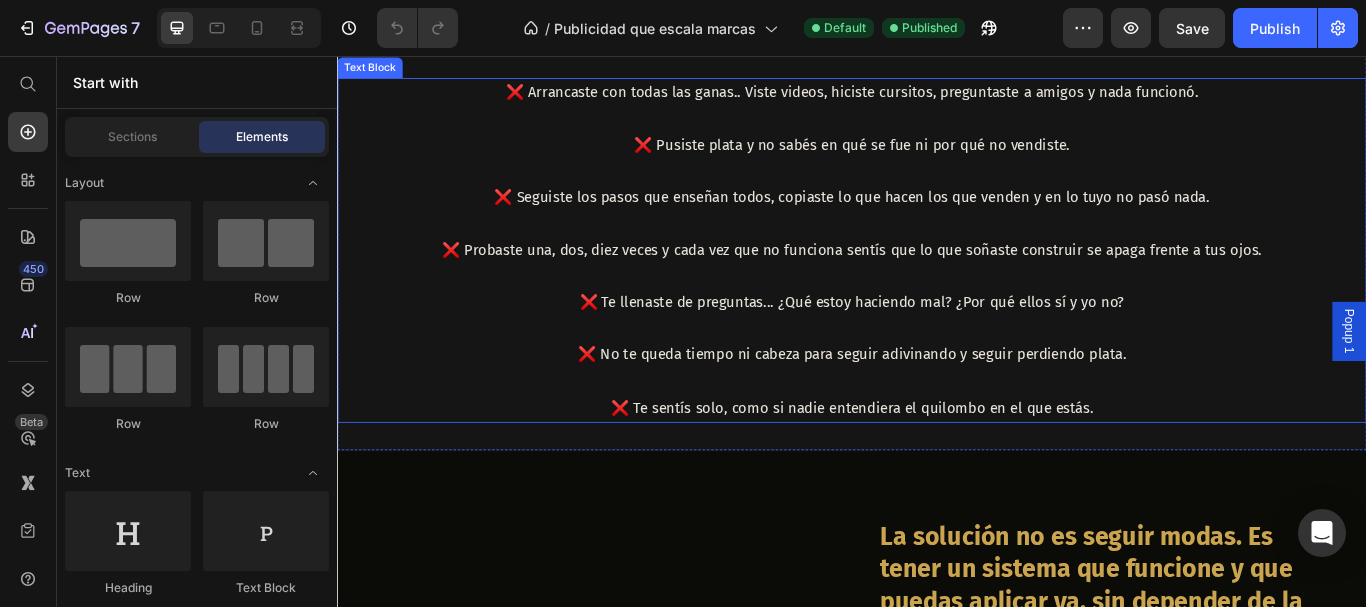 click on "❌ Probaste una, dos, diez veces y cada vez que no funciona sentís que lo que soñaste construir se apaga frente a tus ojos." at bounding box center (937, 283) 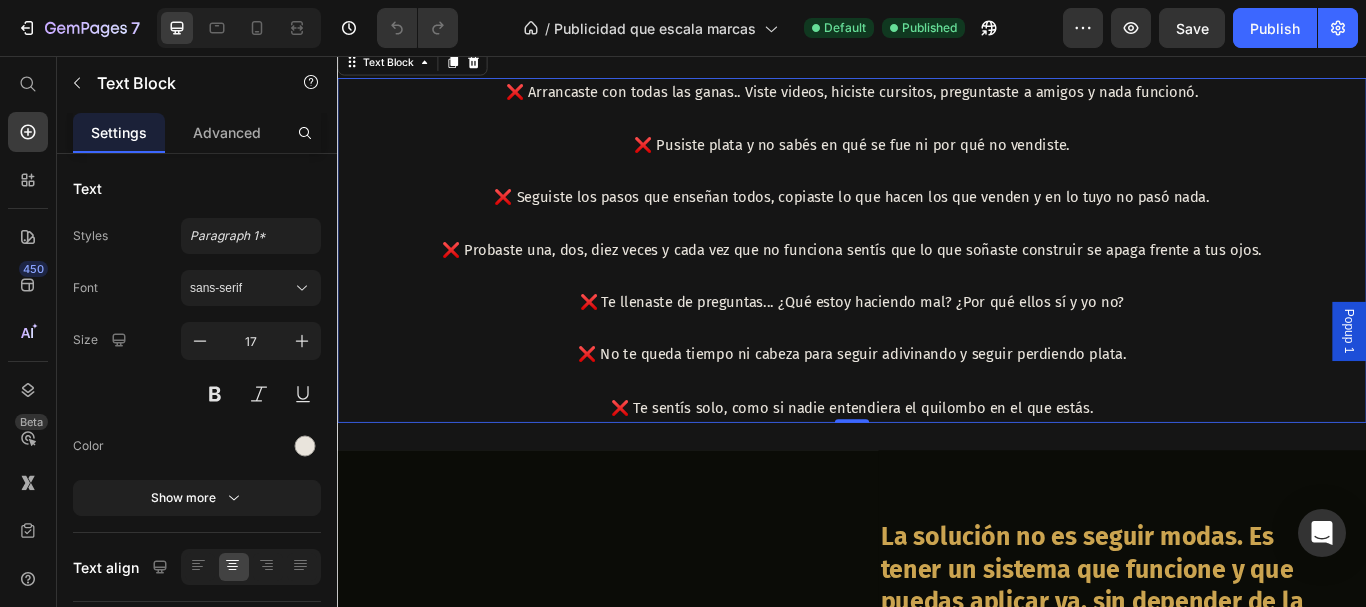 click on "❌ Probaste una, dos, diez veces y cada vez que no funciona sentís que lo que soñaste construir se apaga frente a tus ojos." at bounding box center (937, 283) 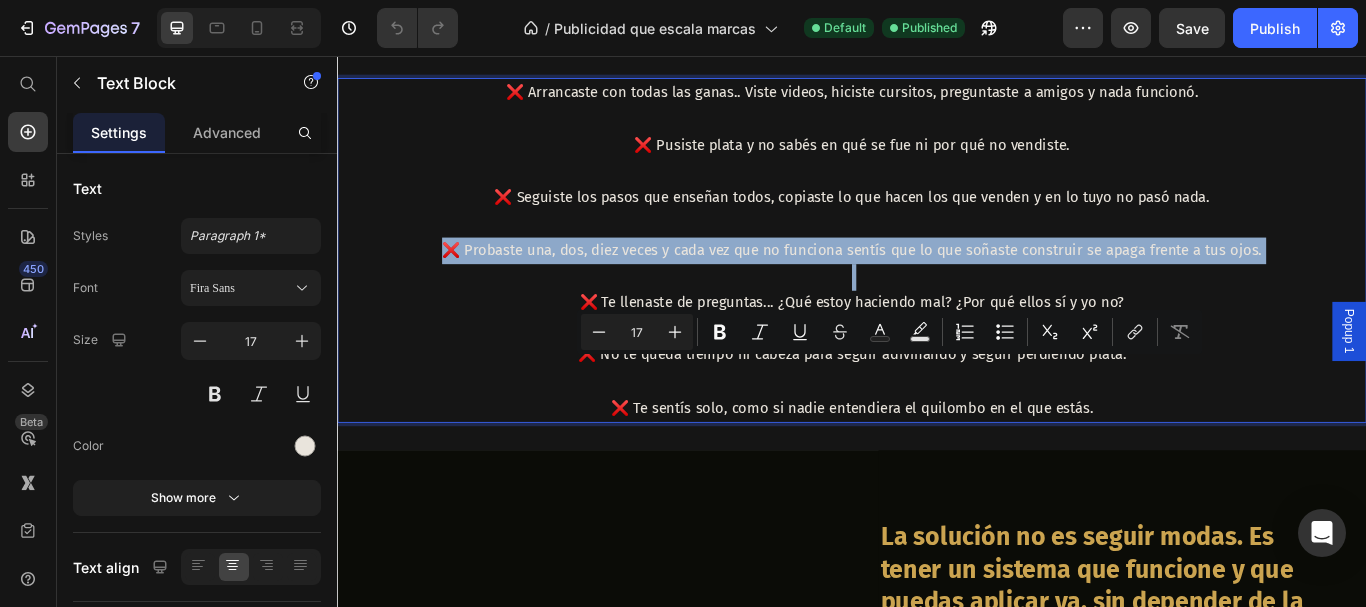 click on "❌ Probaste una, dos, diez veces y cada vez que no funciona sentís que lo que soñaste construir se apaga frente a tus ojos." at bounding box center [937, 283] 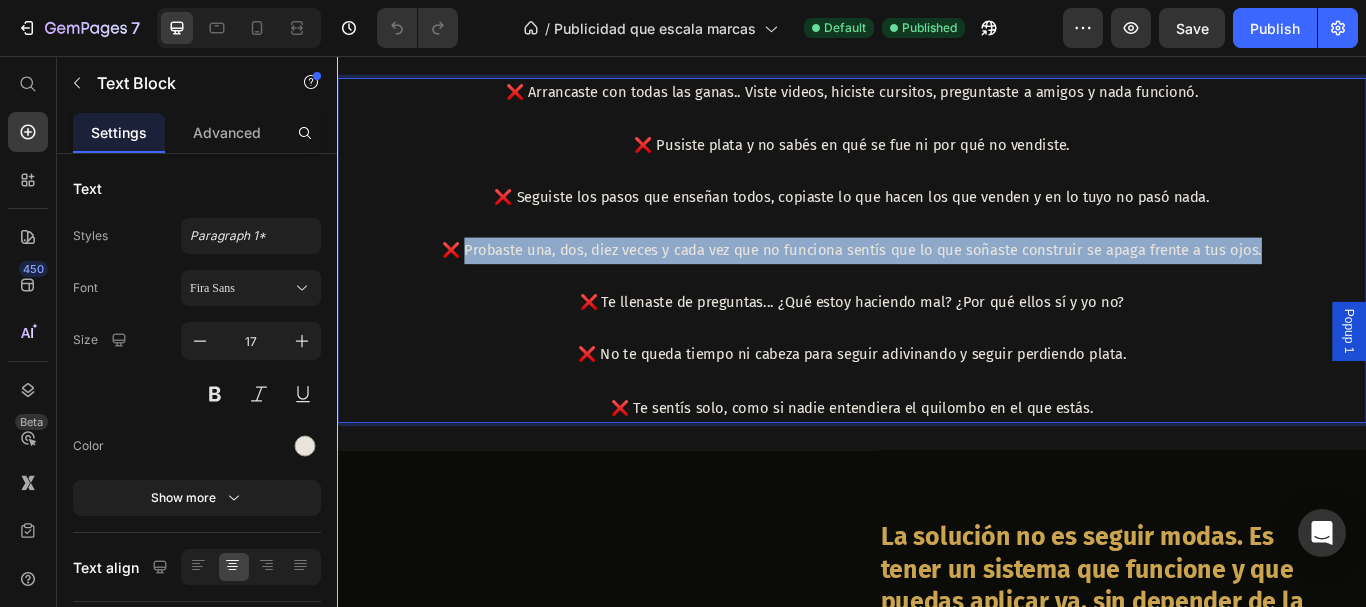 drag, startPoint x: 483, startPoint y: 418, endPoint x: 1406, endPoint y: 421, distance: 923.0049 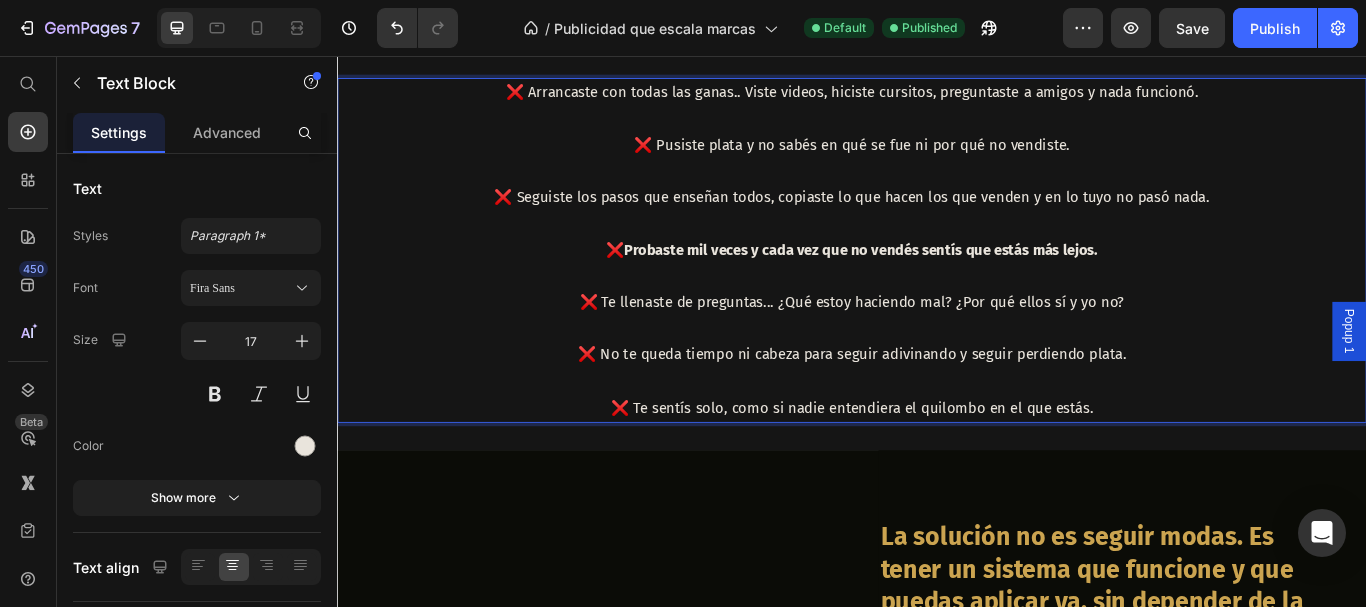 click on "Probaste mil veces y cada vez que no vendés sentís que estás más lejos." at bounding box center (948, 282) 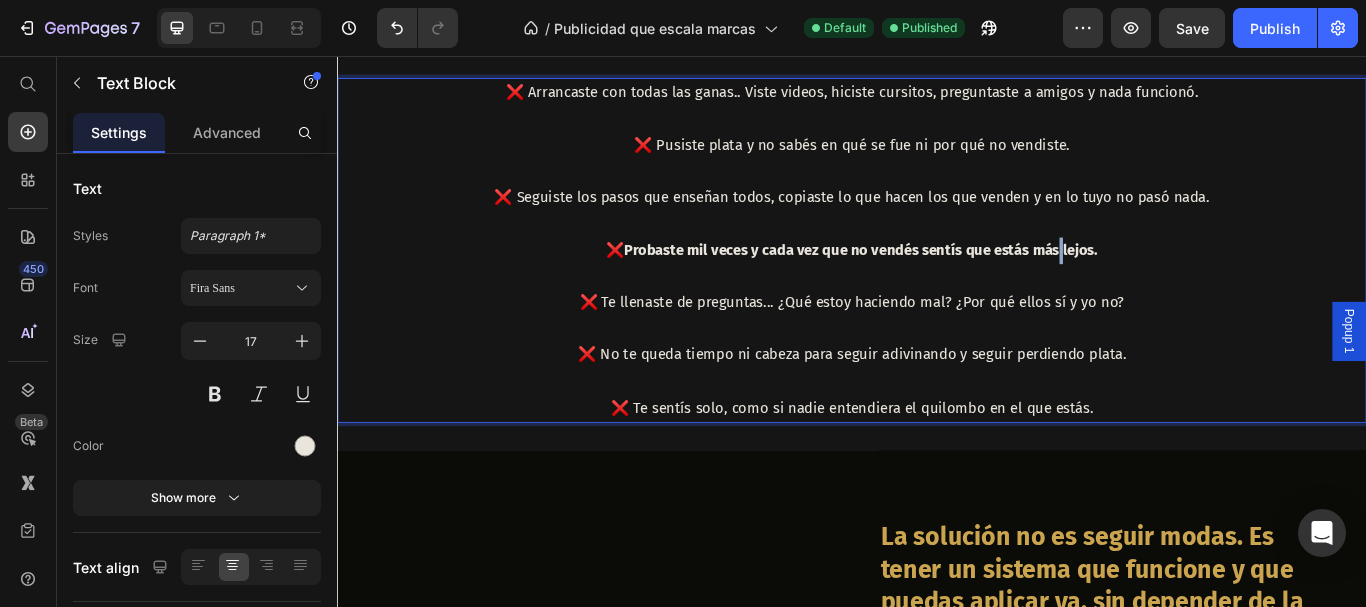 click on "Probaste mil veces y cada vez que no vendés sentís que estás más lejos." at bounding box center (948, 282) 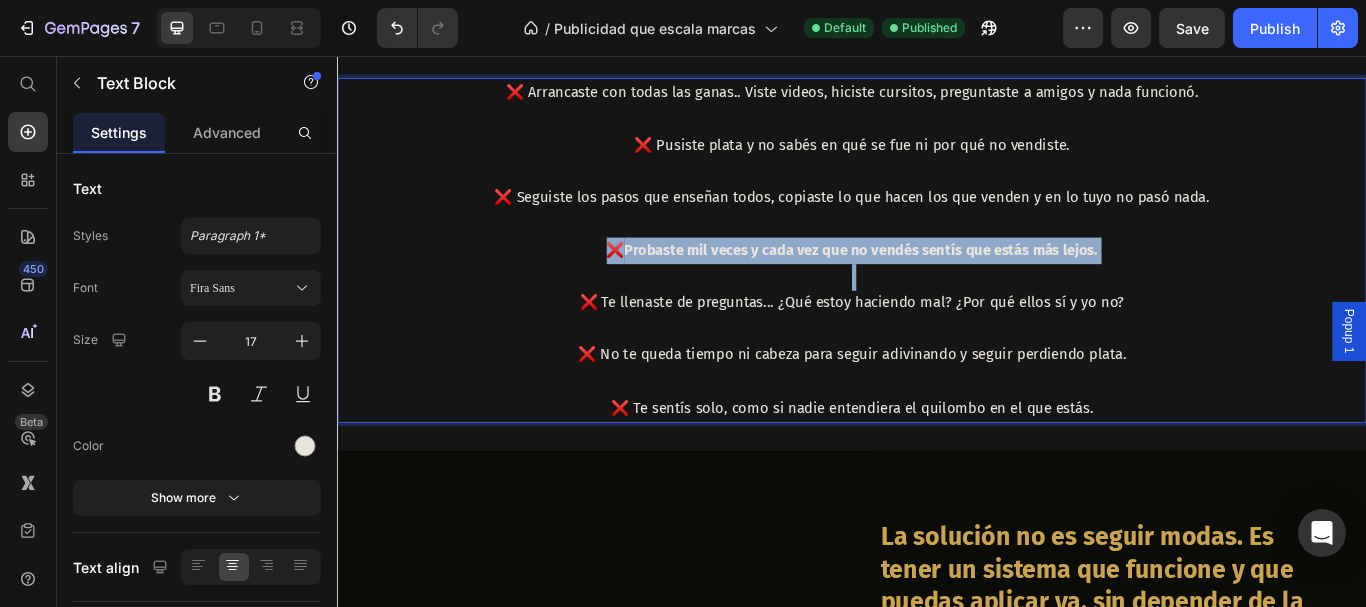 click on "Probaste mil veces y cada vez que no vendés sentís que estás más lejos." at bounding box center (948, 282) 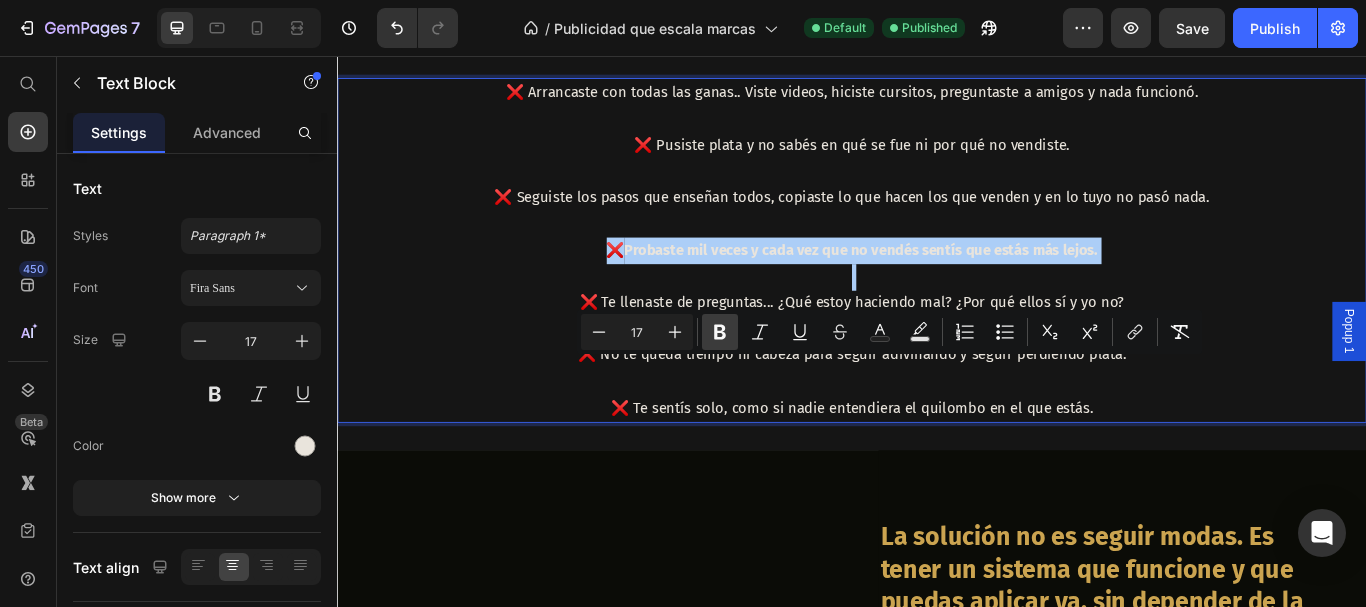 click 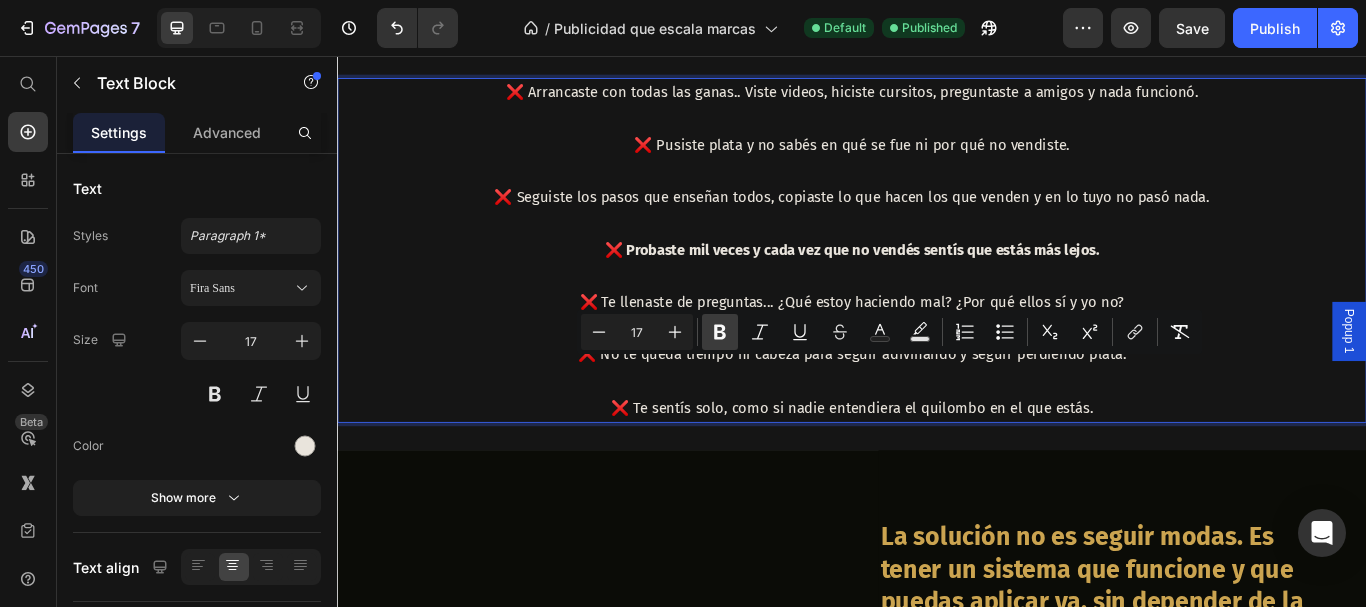 click 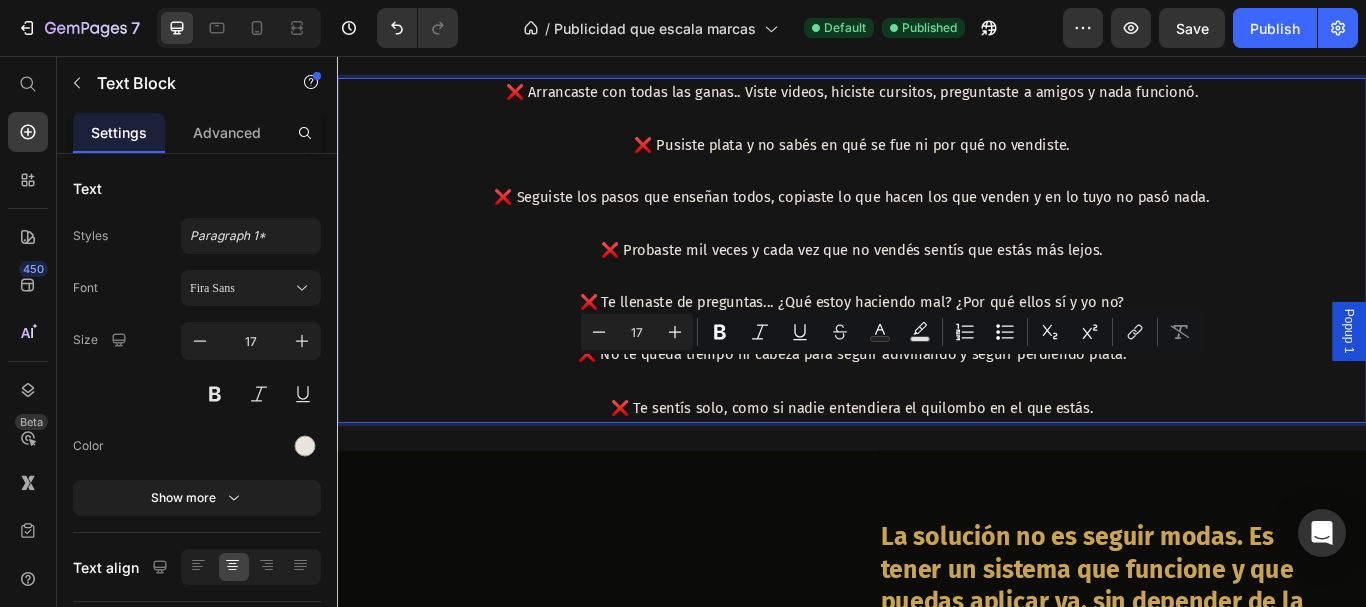 click at bounding box center (937, 375) 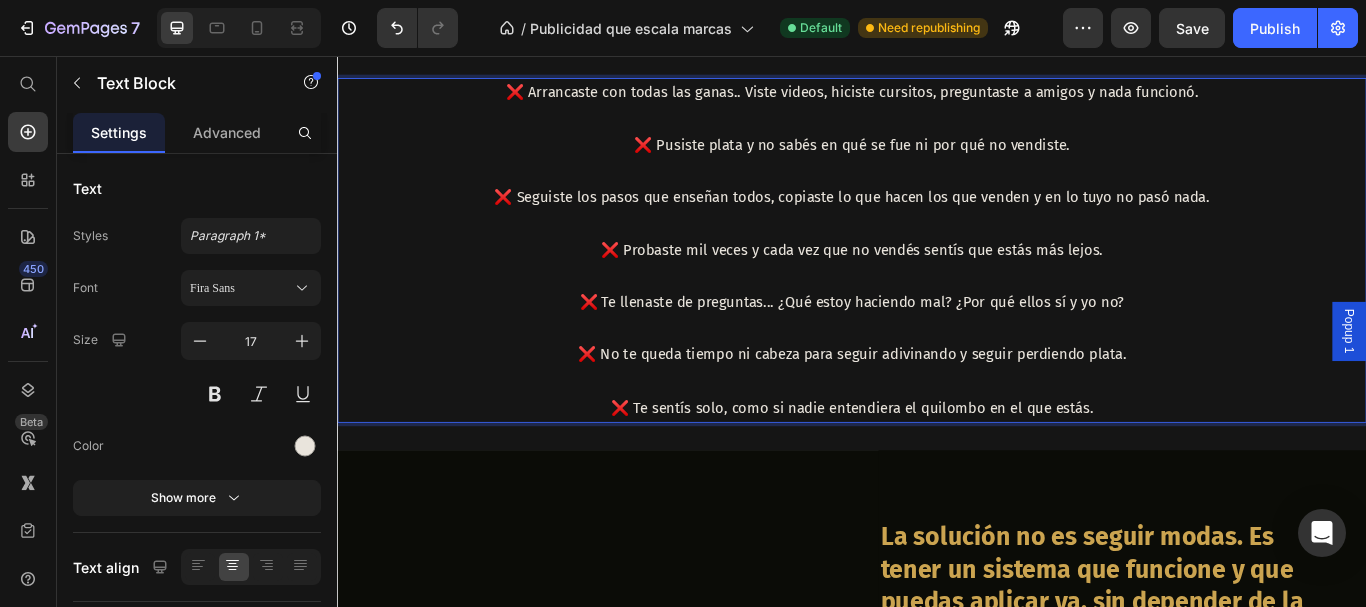 click on "❌ No te queda tiempo ni cabeza para seguir adivinando y seguir perdiendo plata." at bounding box center (937, 405) 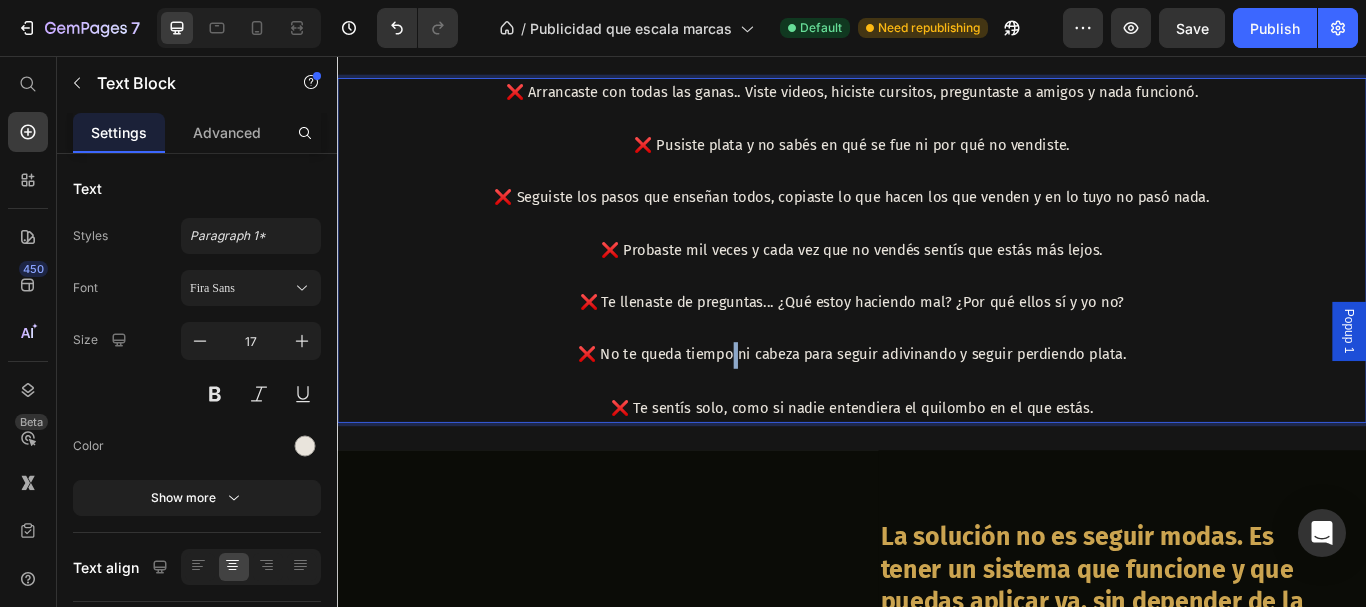 click on "❌ No te queda tiempo ni cabeza para seguir adivinando y seguir perdiendo plata." at bounding box center [937, 405] 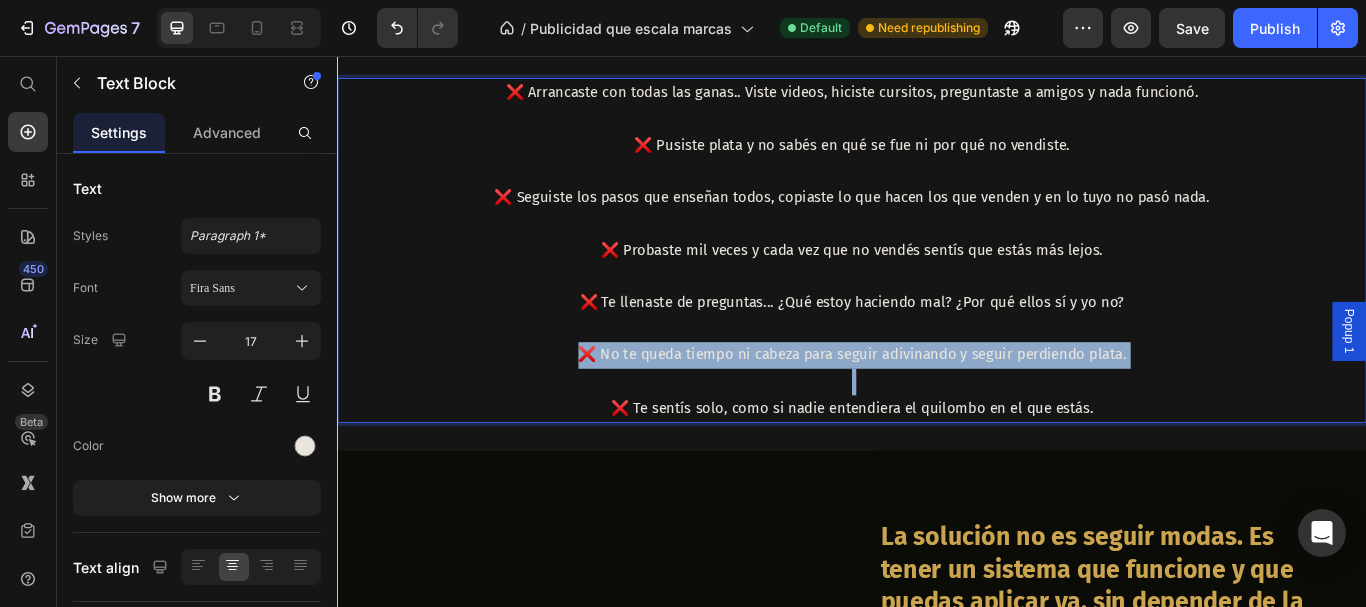 click on "❌ No te queda tiempo ni cabeza para seguir adivinando y seguir perdiendo plata." at bounding box center [937, 405] 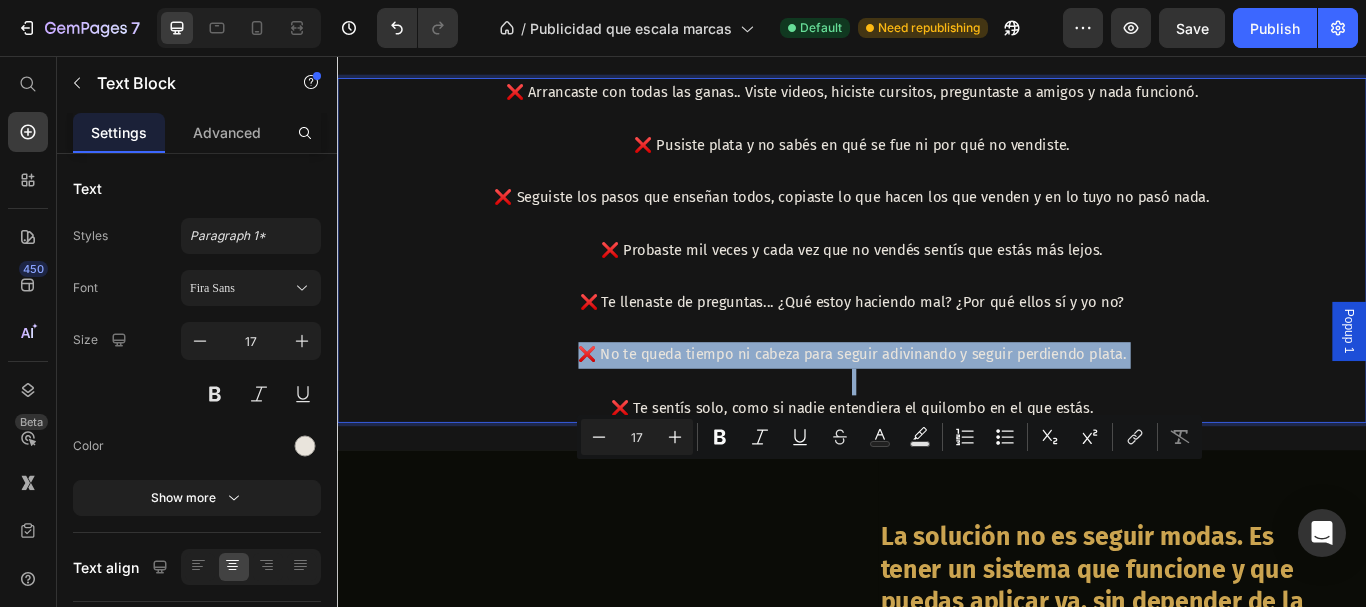 copy on "❌ No te queda tiempo ni cabeza para seguir adivinando y seguir perdiendo plata." 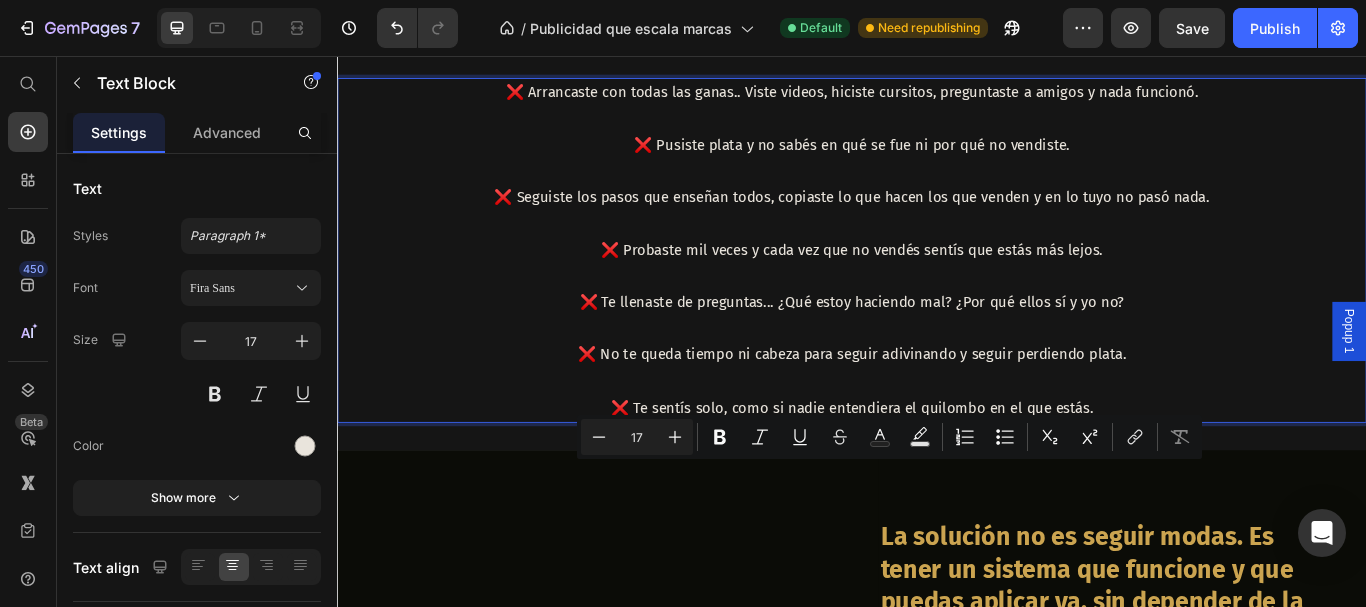 click on "❌ Seguiste los pasos que enseñan todos, copiaste lo que hacen los que venden y en lo tuyo no pasó nada." at bounding box center [937, 222] 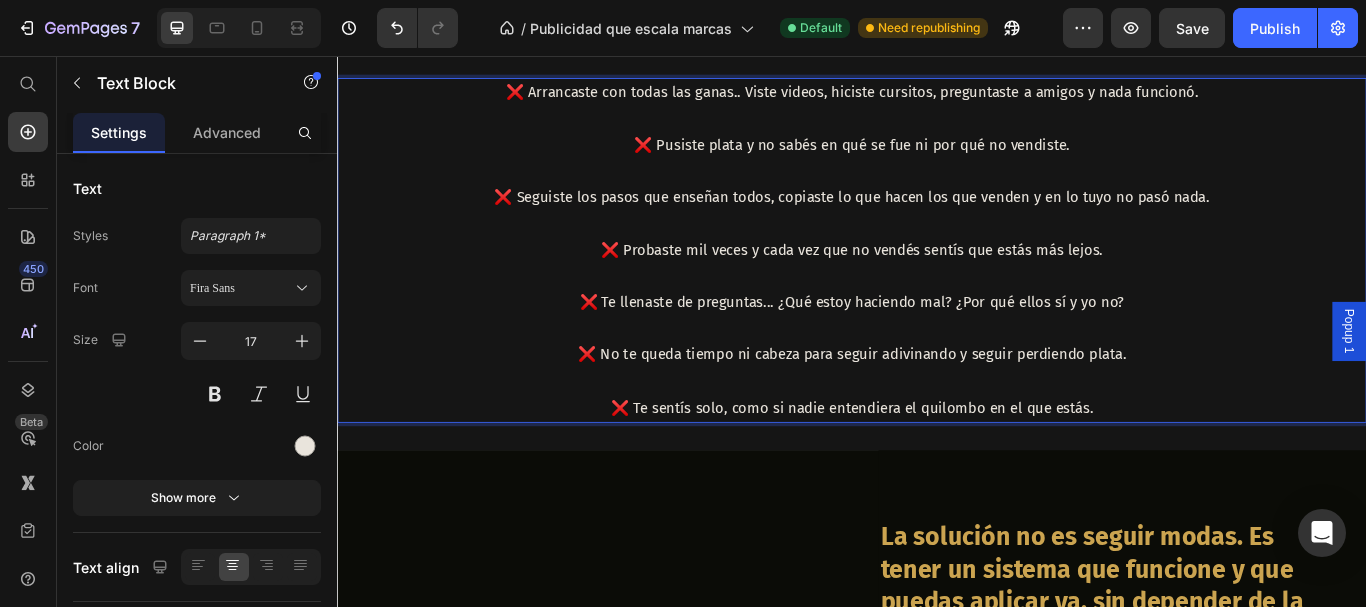 click on "❌ No te queda tiempo ni cabeza para seguir adivinando y seguir perdiendo plata." at bounding box center (937, 405) 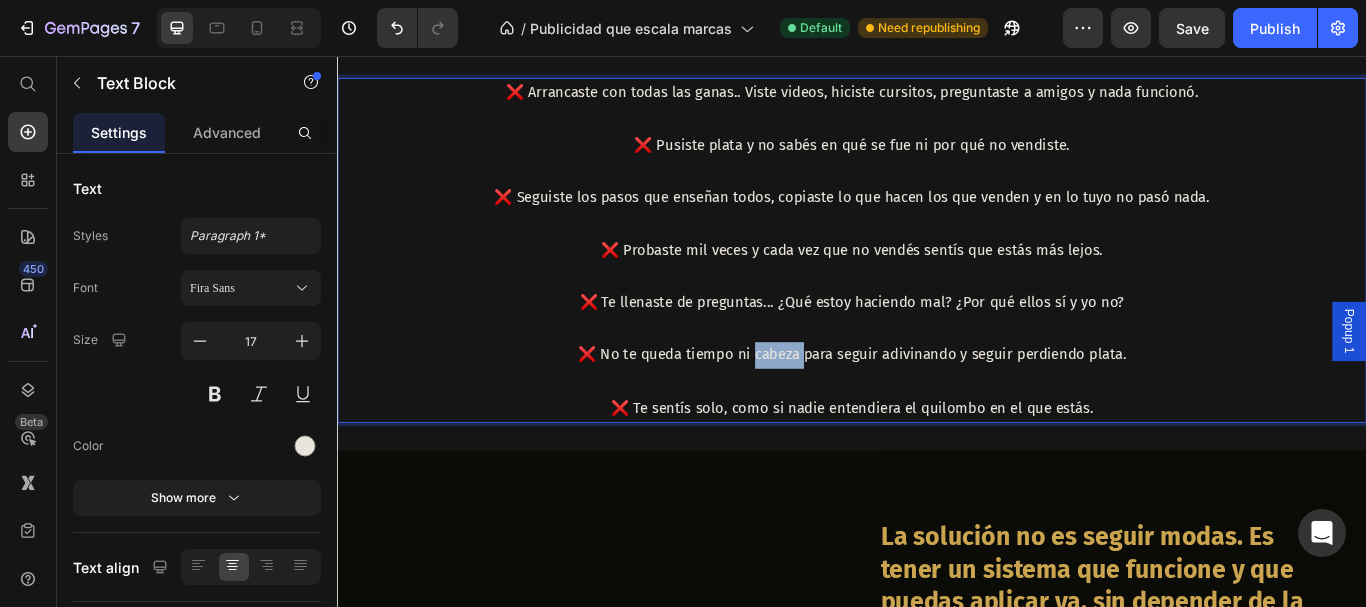 click on "❌ No te queda tiempo ni cabeza para seguir adivinando y seguir perdiendo plata." at bounding box center [937, 405] 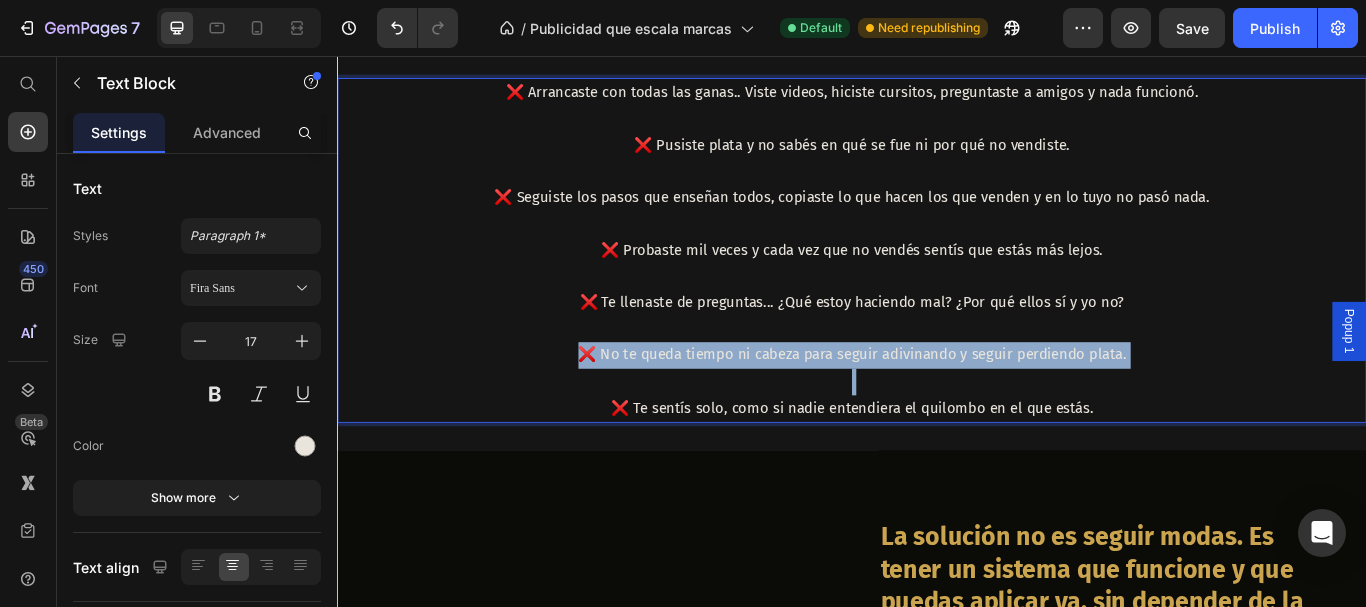 click on "❌ No te queda tiempo ni cabeza para seguir adivinando y seguir perdiendo plata." at bounding box center (937, 405) 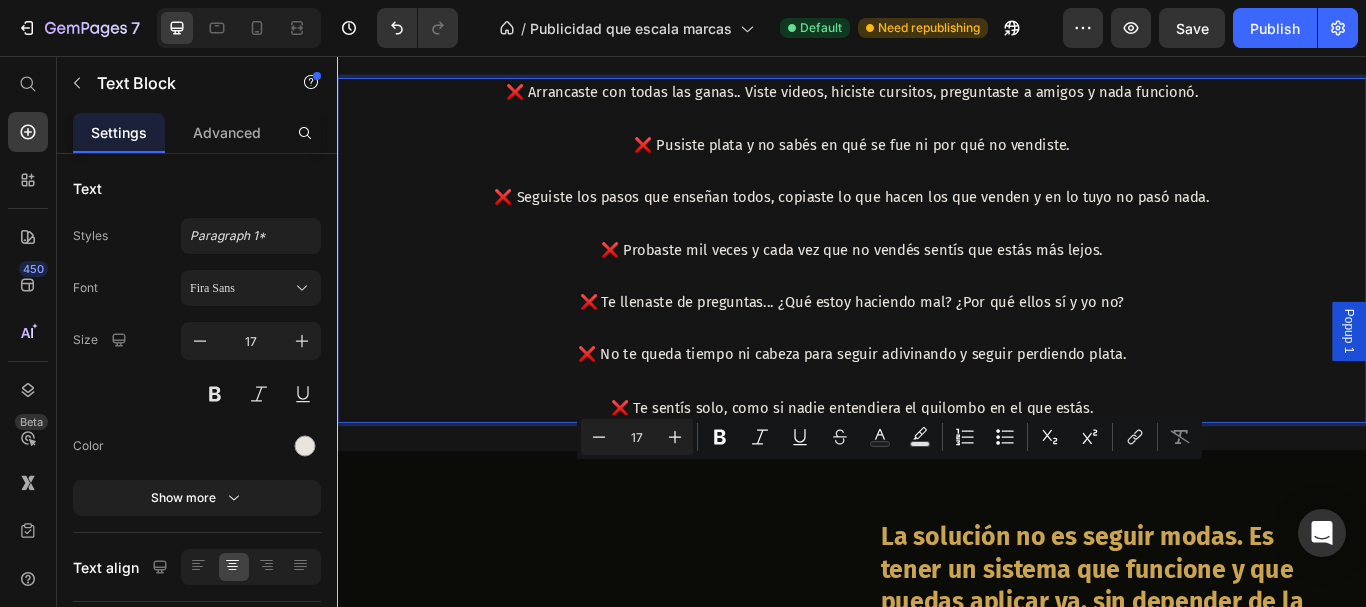 click on "❌ No te queda tiempo ni cabeza para seguir adivinando y seguir perdiendo plata." at bounding box center [937, 405] 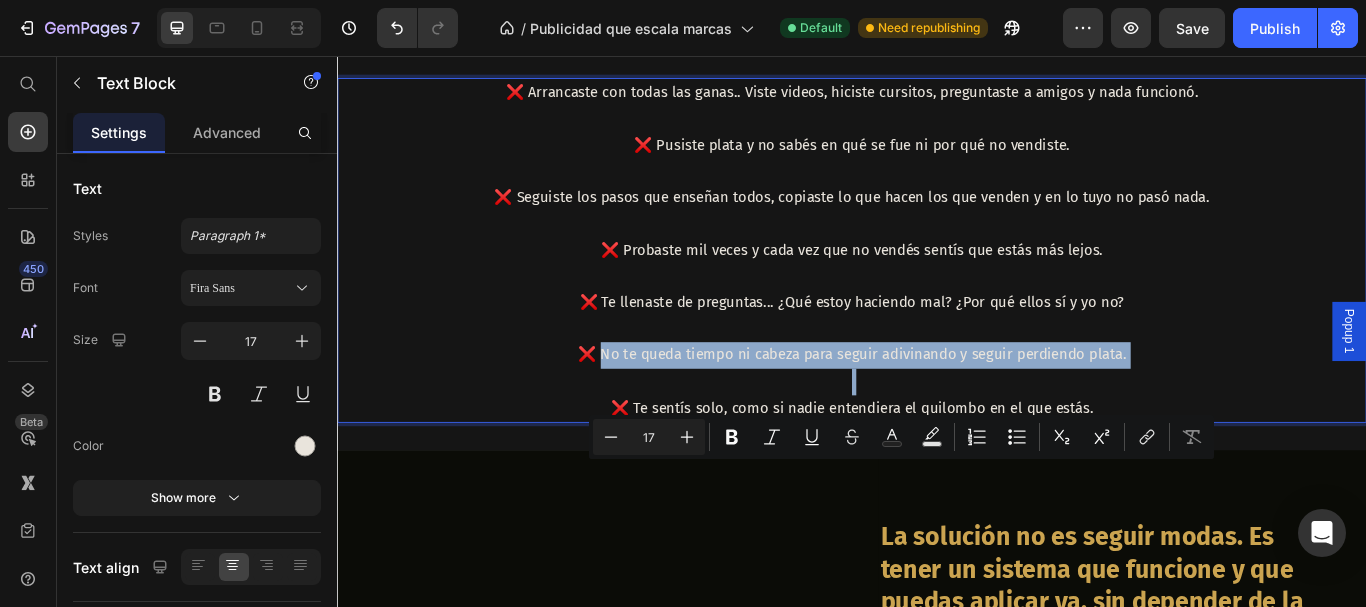 drag, startPoint x: 642, startPoint y: 546, endPoint x: 1128, endPoint y: 585, distance: 487.56232 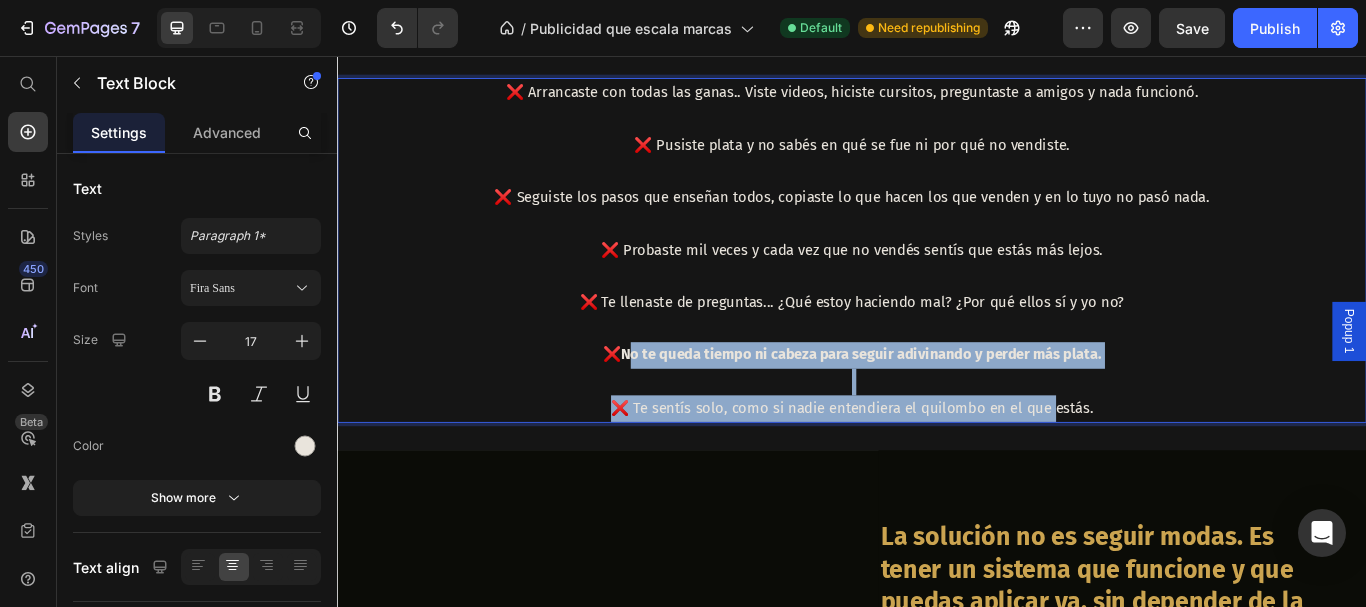 drag, startPoint x: 667, startPoint y: 536, endPoint x: 1164, endPoint y: 599, distance: 500.97705 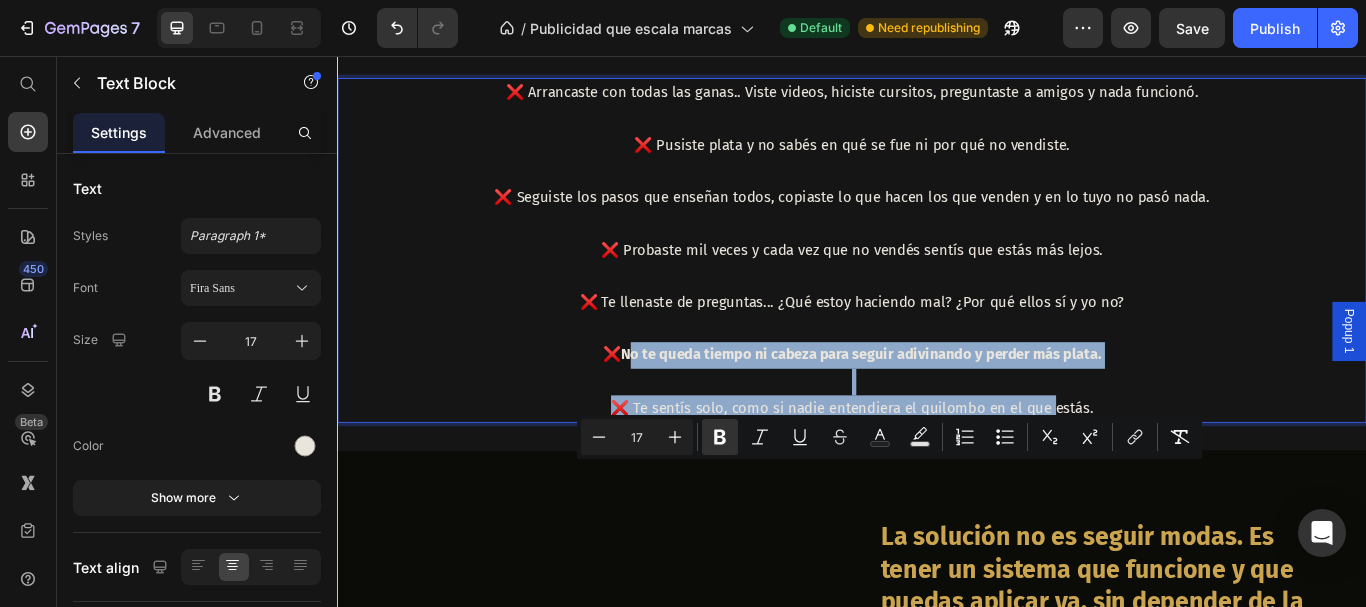 click at bounding box center [937, 436] 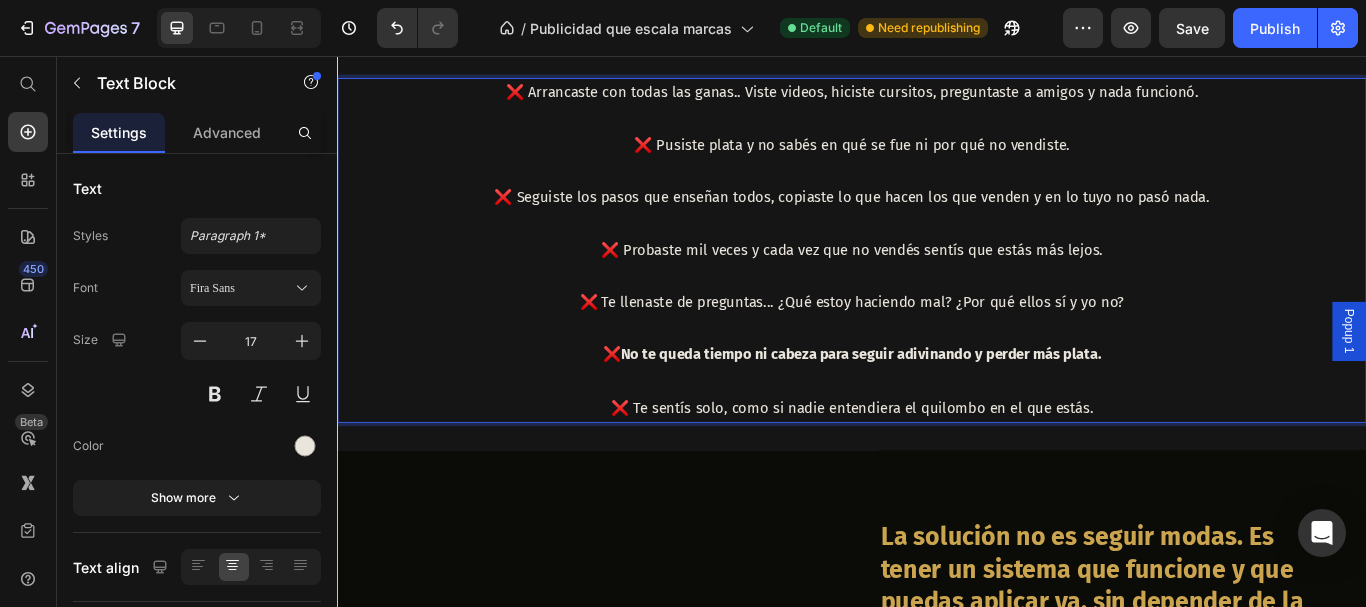 click on "No te queda tiempo ni cabeza para seguir adivinando y perder más plata." at bounding box center (948, 404) 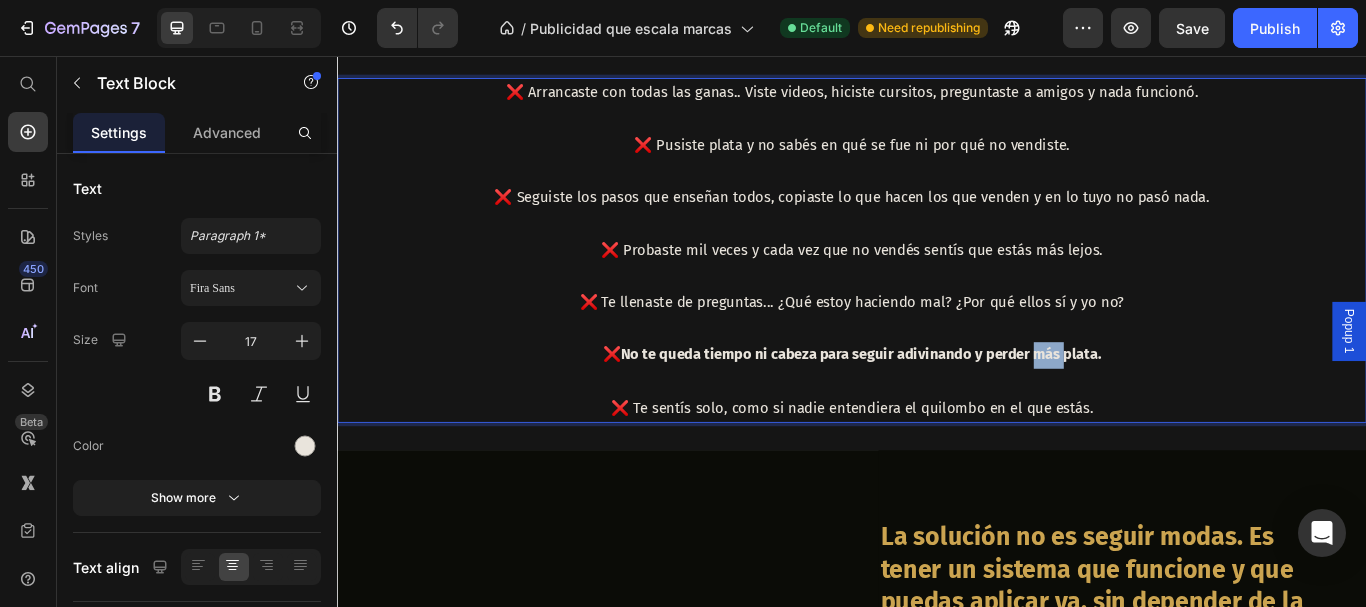 click on "No te queda tiempo ni cabeza para seguir adivinando y perder más plata." at bounding box center [948, 404] 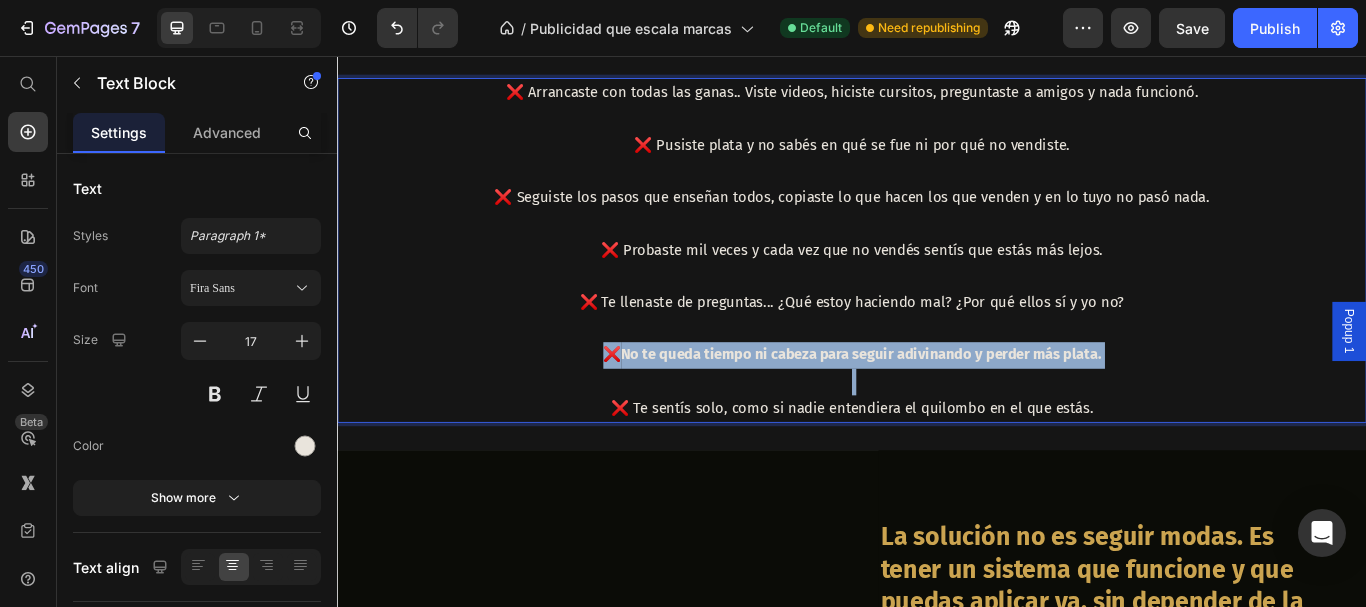 click on "No te queda tiempo ni cabeza para seguir adivinando y perder más plata." at bounding box center [948, 404] 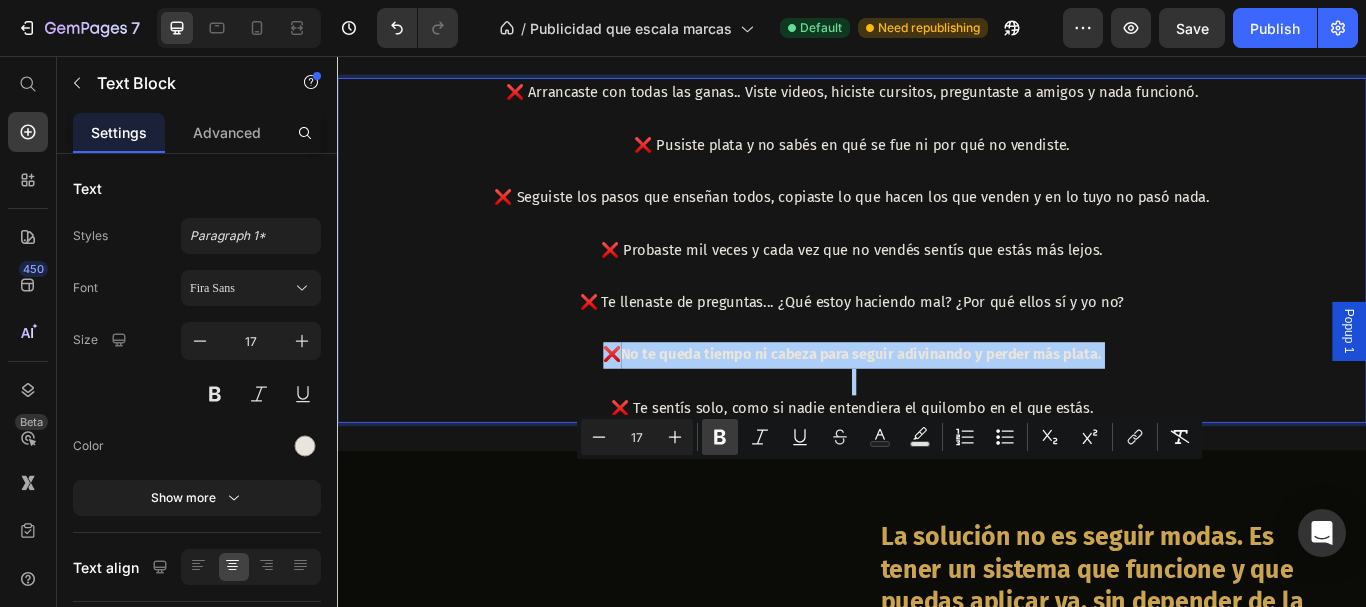 click 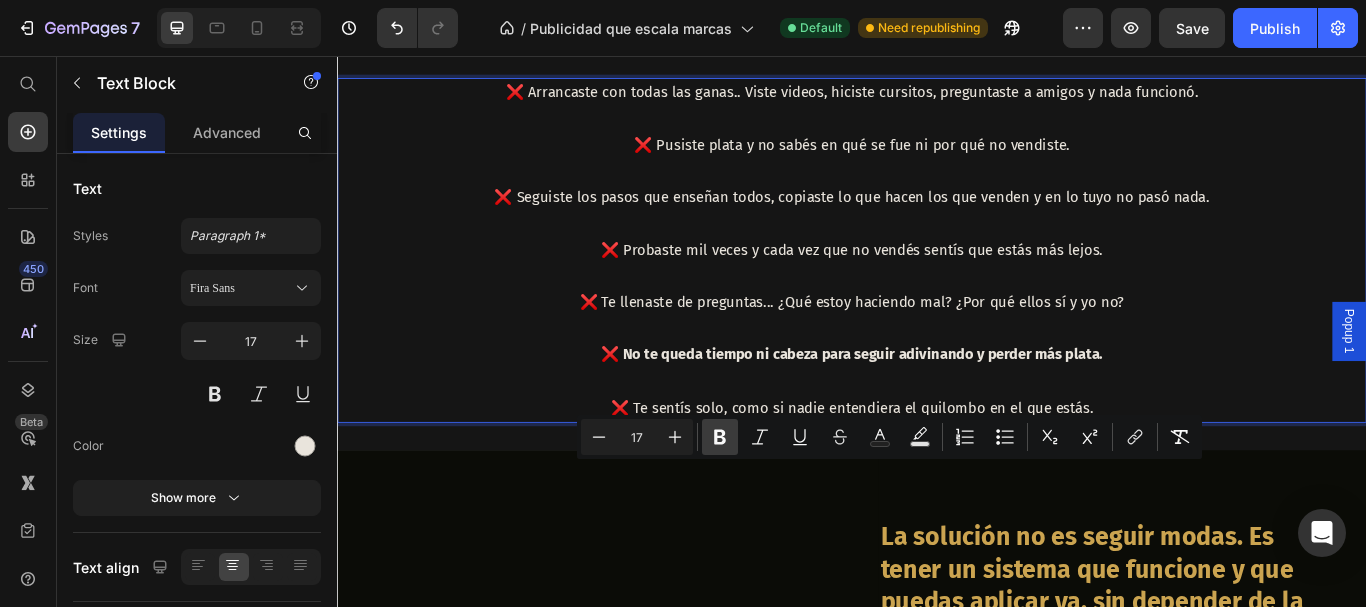 click 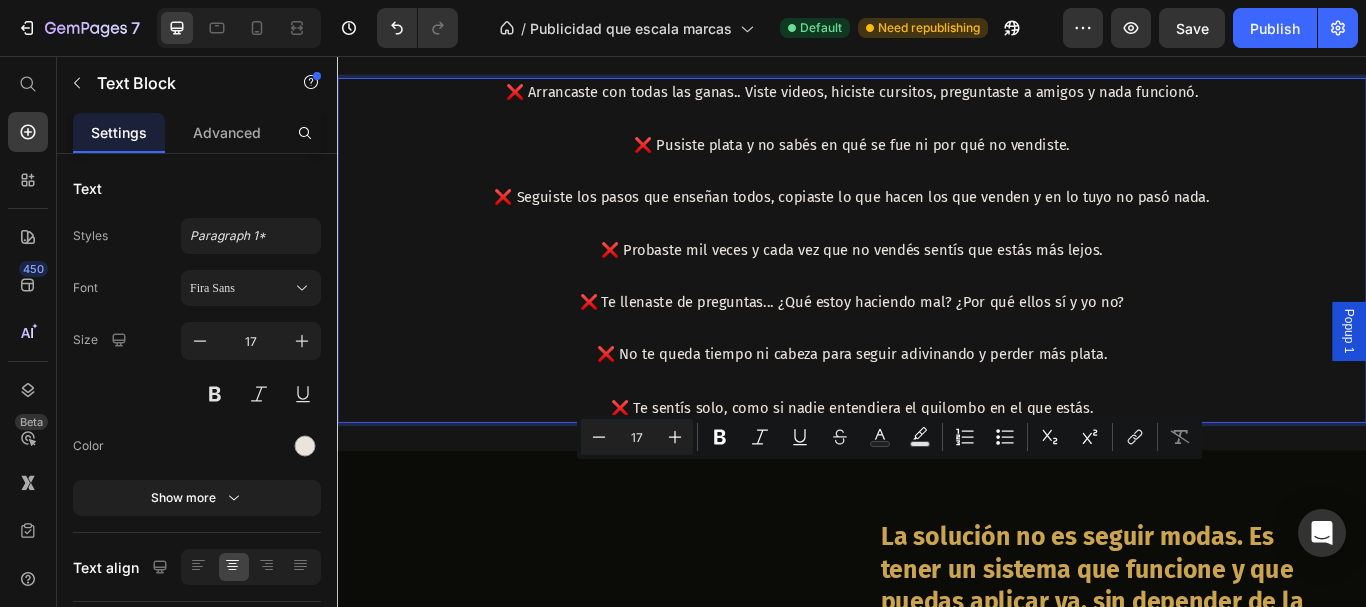 click on "❌ Probaste mil veces y cada vez que no vendés sentís que estás más lejos." at bounding box center [937, 283] 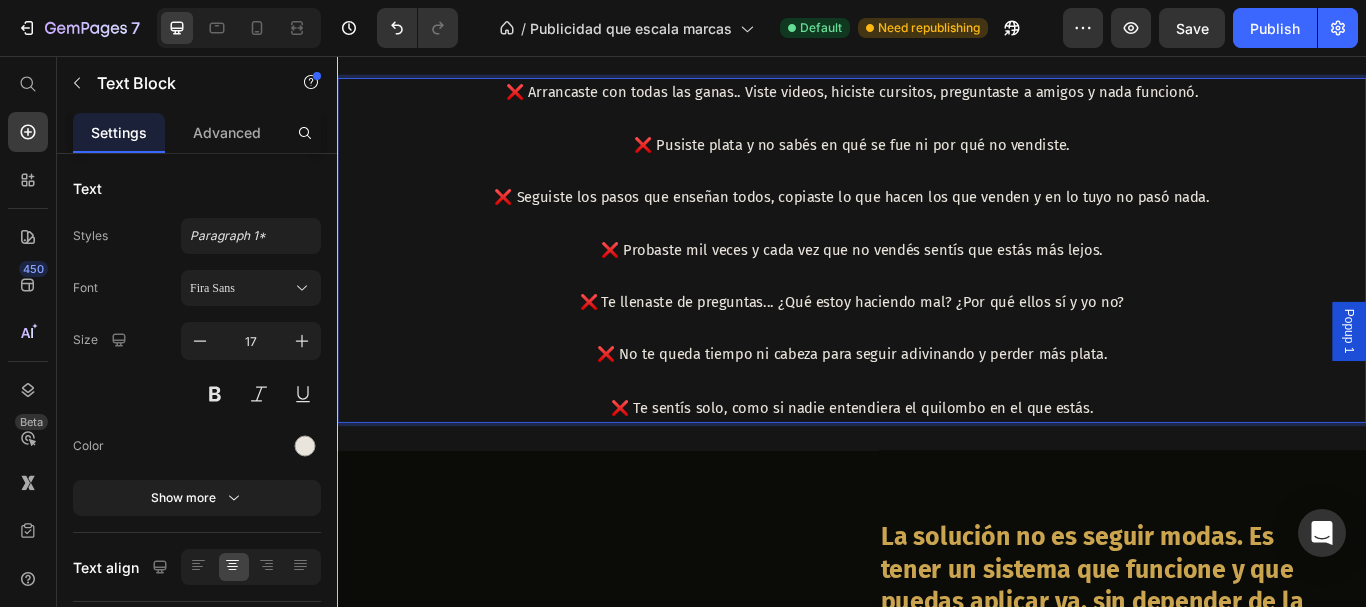 click on "❌ Arrancaste con todas las ganas.. Viste videos, hiciste cursitos, preguntaste a amigos y nada funcionó." at bounding box center (937, 99) 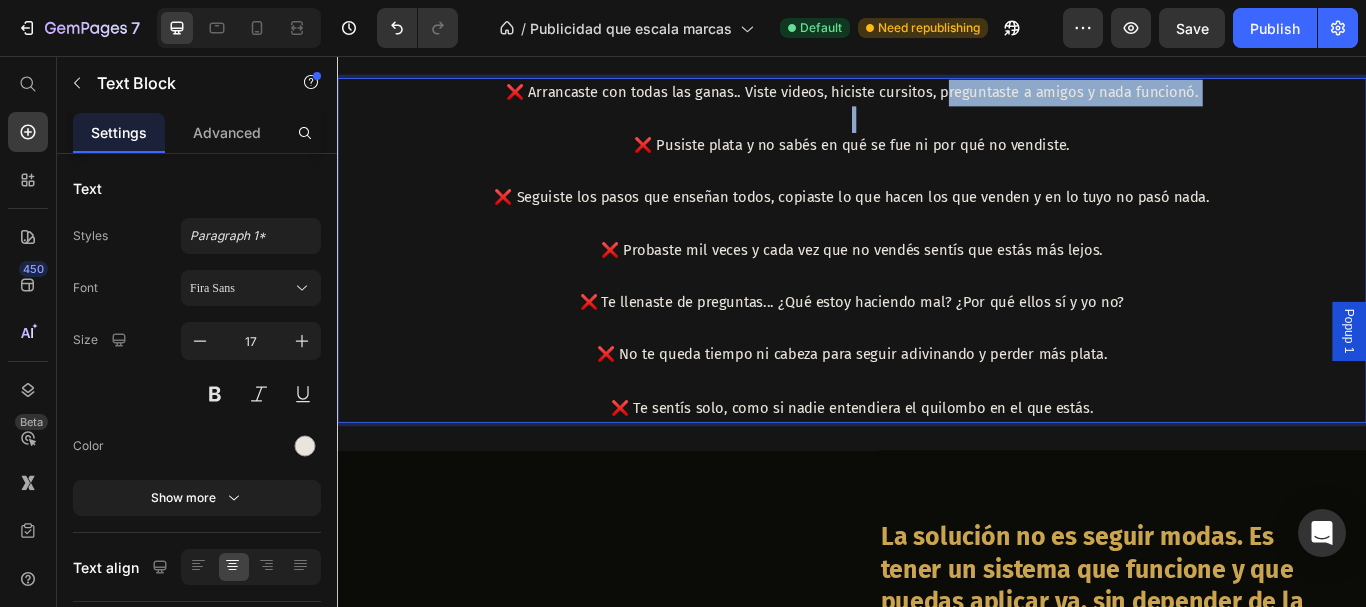 drag, startPoint x: 1036, startPoint y: 235, endPoint x: 1142, endPoint y: 256, distance: 108.060165 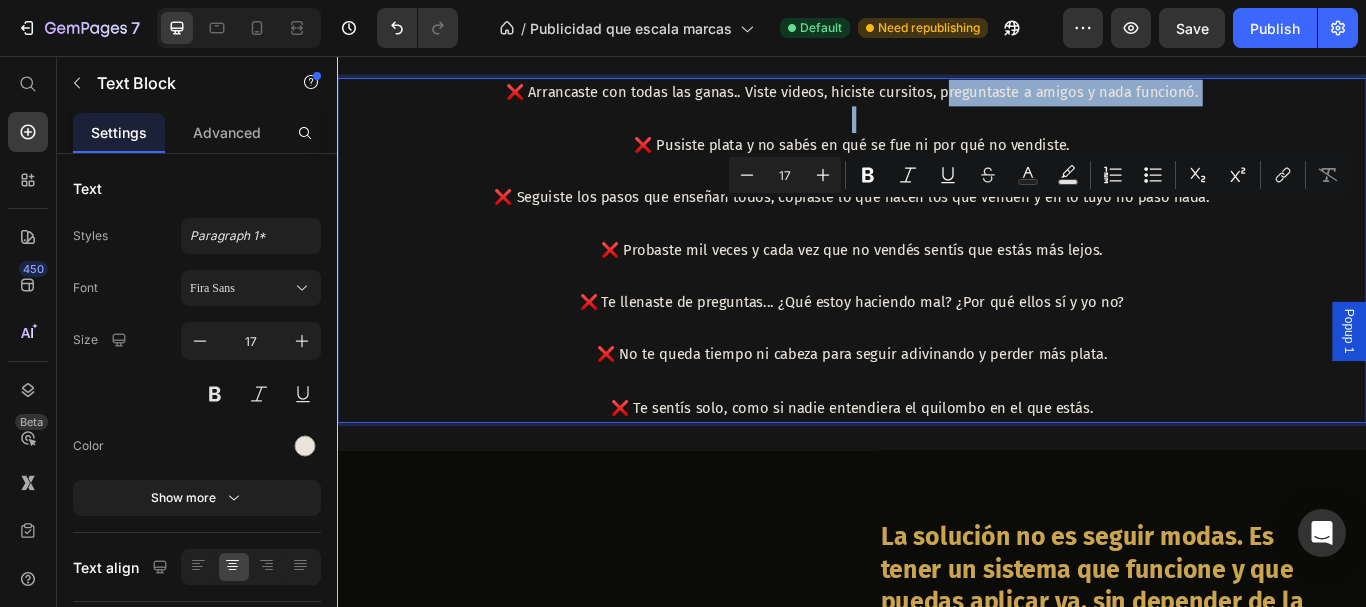 drag, startPoint x: 1112, startPoint y: 240, endPoint x: 1081, endPoint y: 244, distance: 31.257 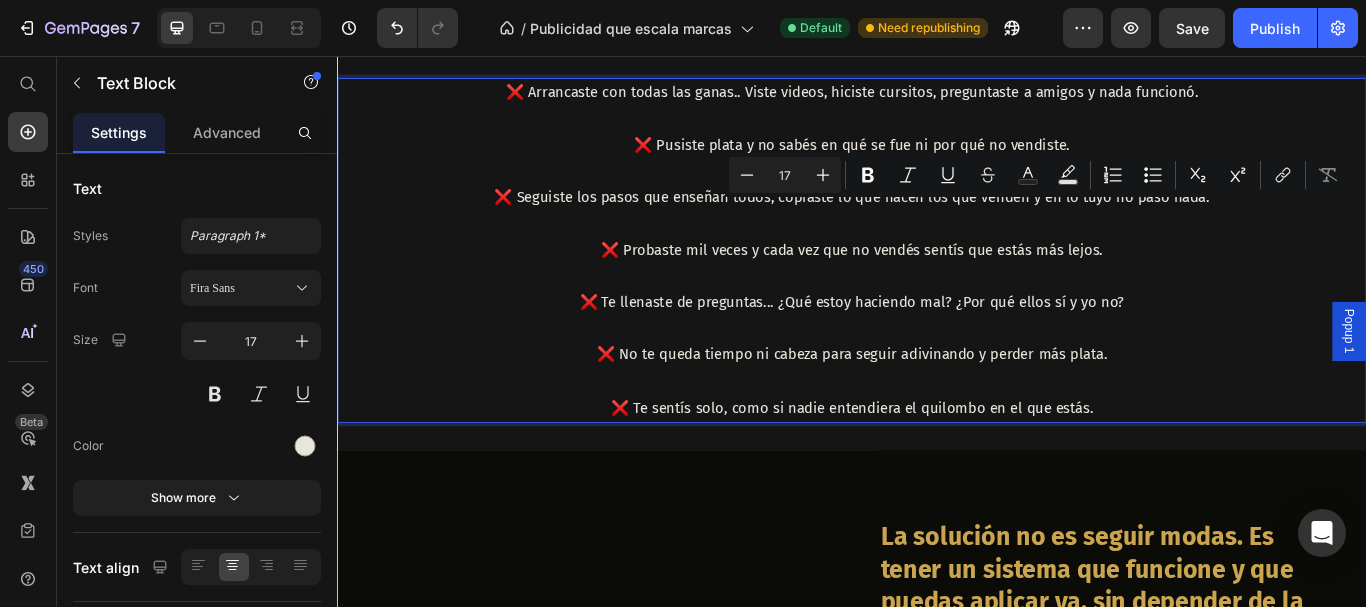 click on "❌ Arrancaste con todas las ganas.. Viste videos, hiciste cursitos, preguntaste a amigos y nada funcionó." at bounding box center [937, 99] 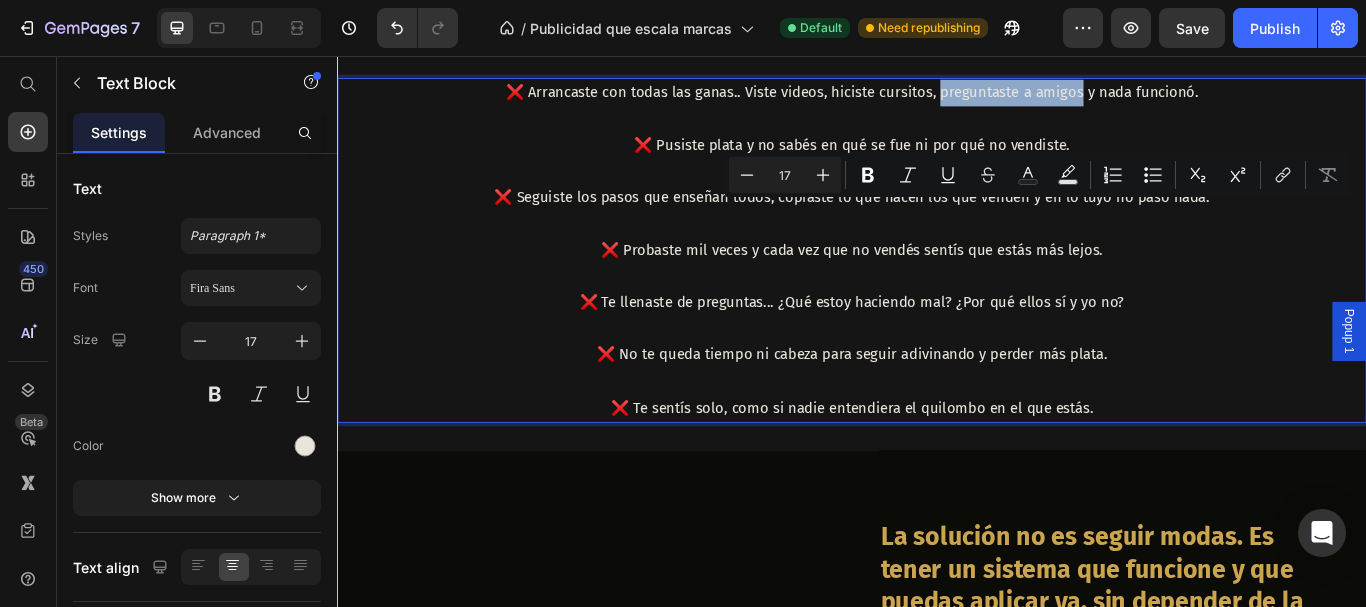 drag, startPoint x: 1032, startPoint y: 236, endPoint x: 1194, endPoint y: 241, distance: 162.07715 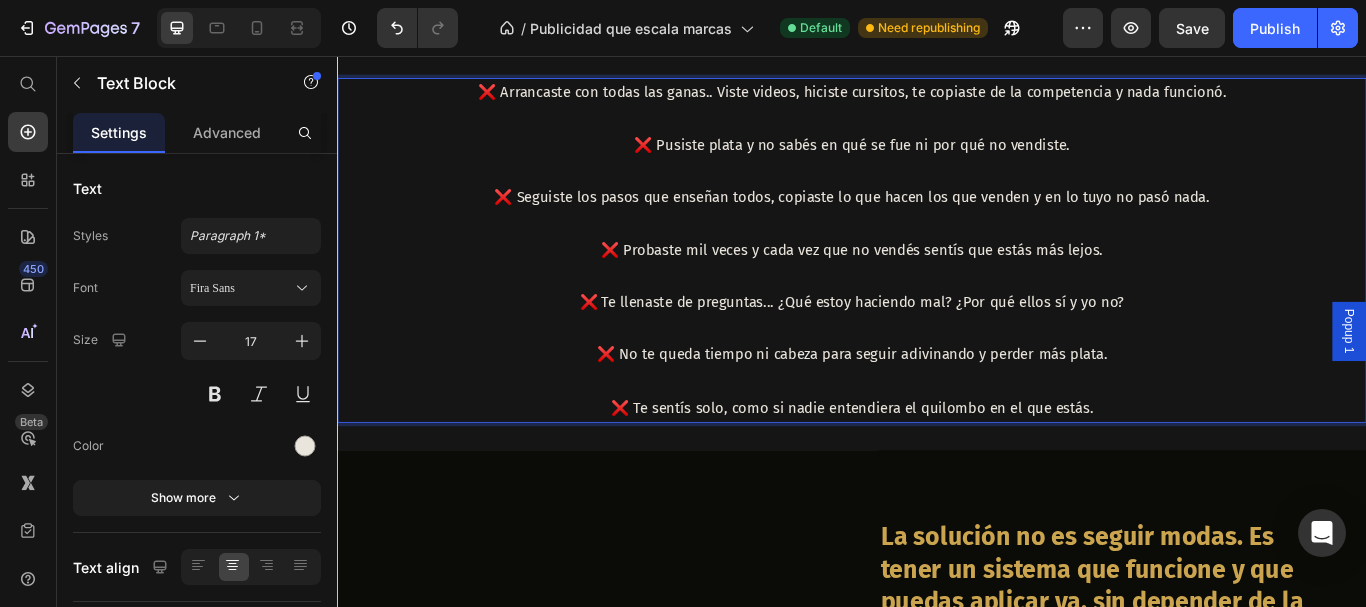 click on "❌ Arrancaste con todas las ganas.. Viste videos, hiciste cursitos, te copiaste de la competencia y nada funcionó." at bounding box center (937, 99) 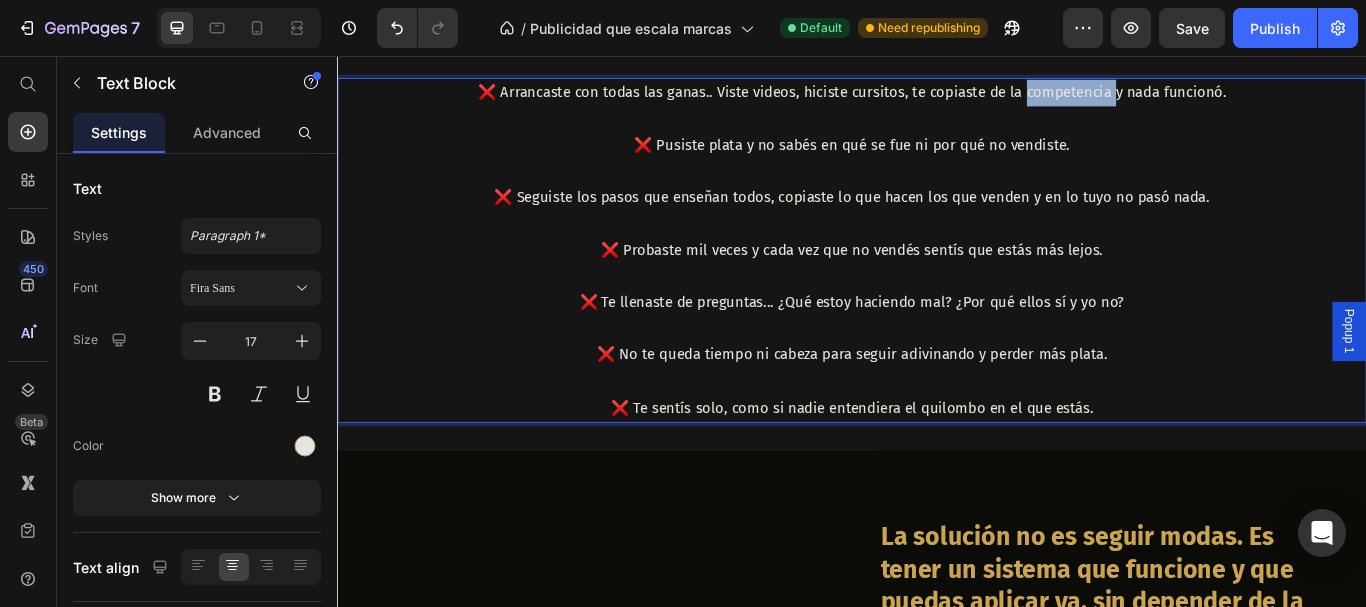 click on "❌ Arrancaste con todas las ganas.. Viste videos, hiciste cursitos, te copiaste de la competencia y nada funcionó." at bounding box center (937, 99) 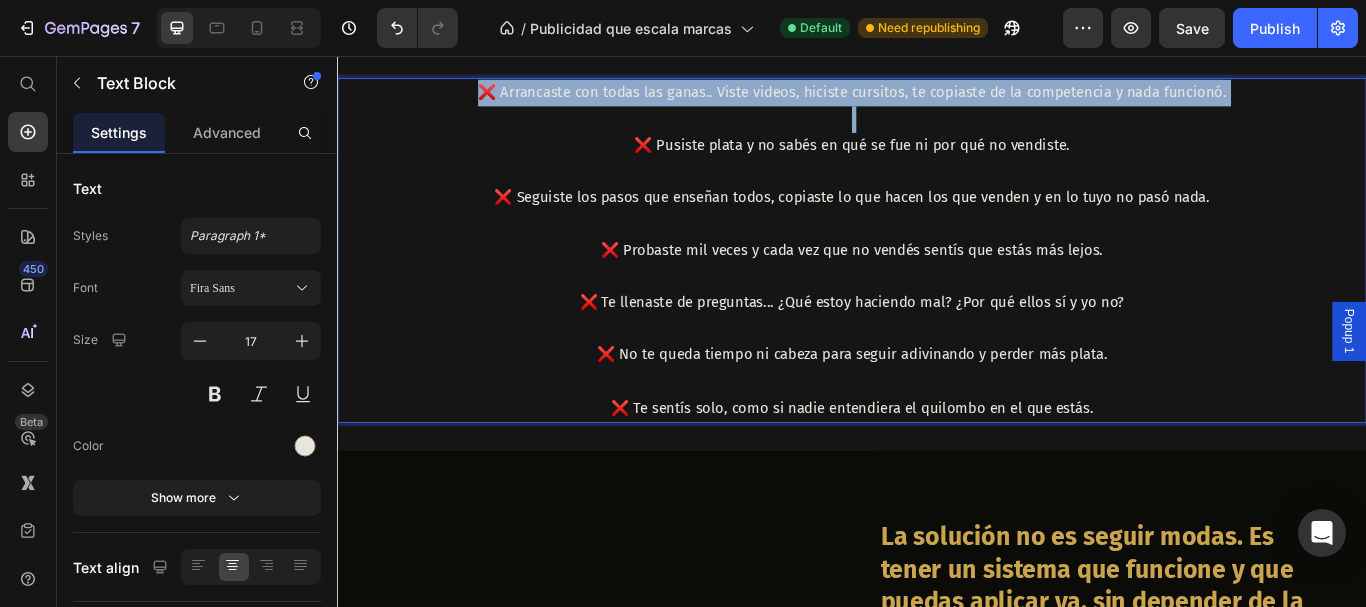 click on "❌ Arrancaste con todas las ganas.. Viste videos, hiciste cursitos, te copiaste de la competencia y nada funcionó." at bounding box center [937, 99] 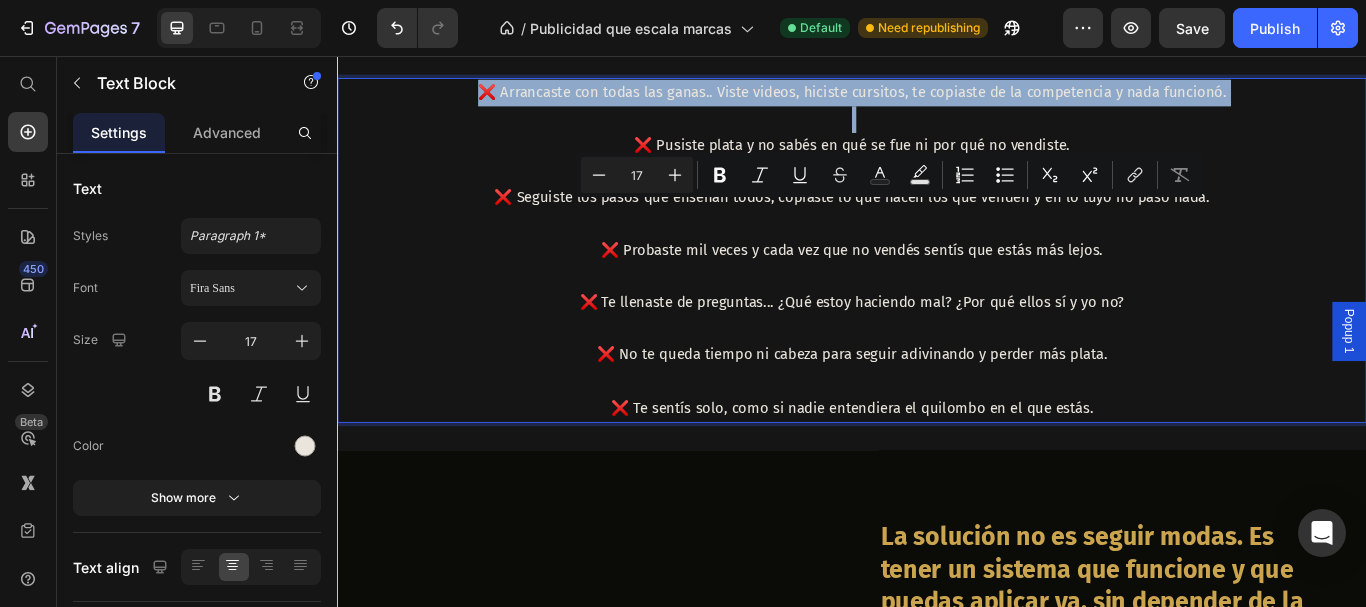copy on "❌ Arrancaste con todas las ganas.. Viste videos, hiciste cursitos, te copiaste de la competencia y nada funcionó." 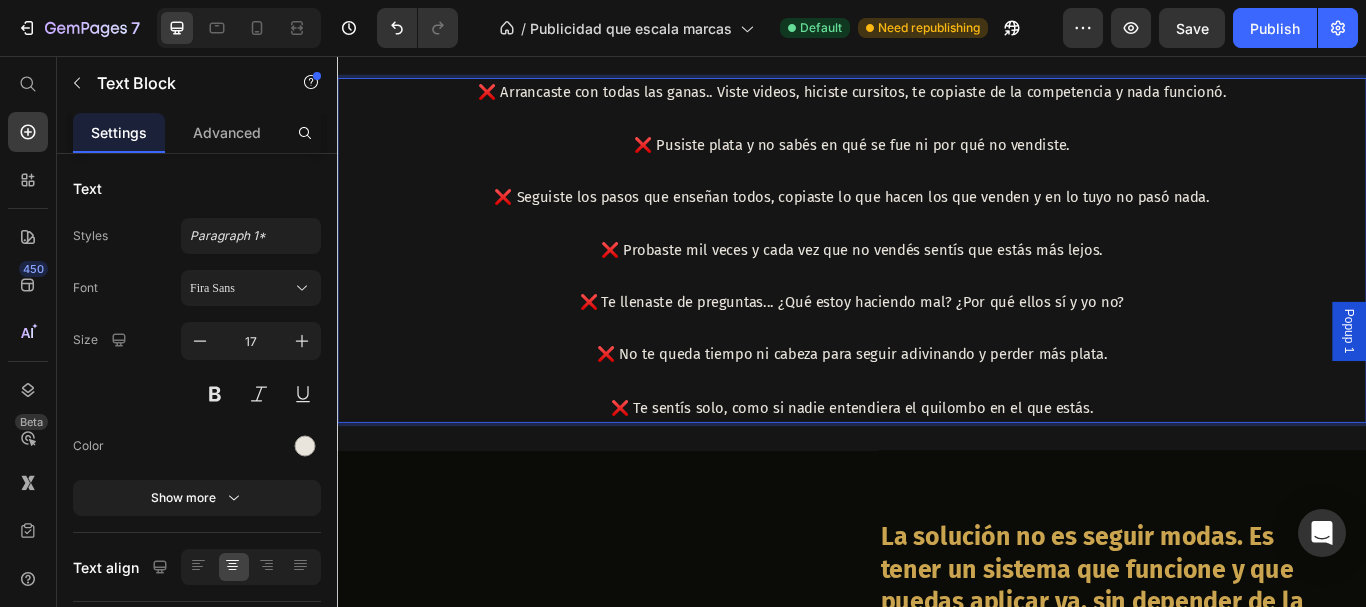 click on "❌ Seguiste los pasos que enseñan todos, copiaste lo que hacen los que venden y en lo tuyo no pasó nada." at bounding box center [937, 222] 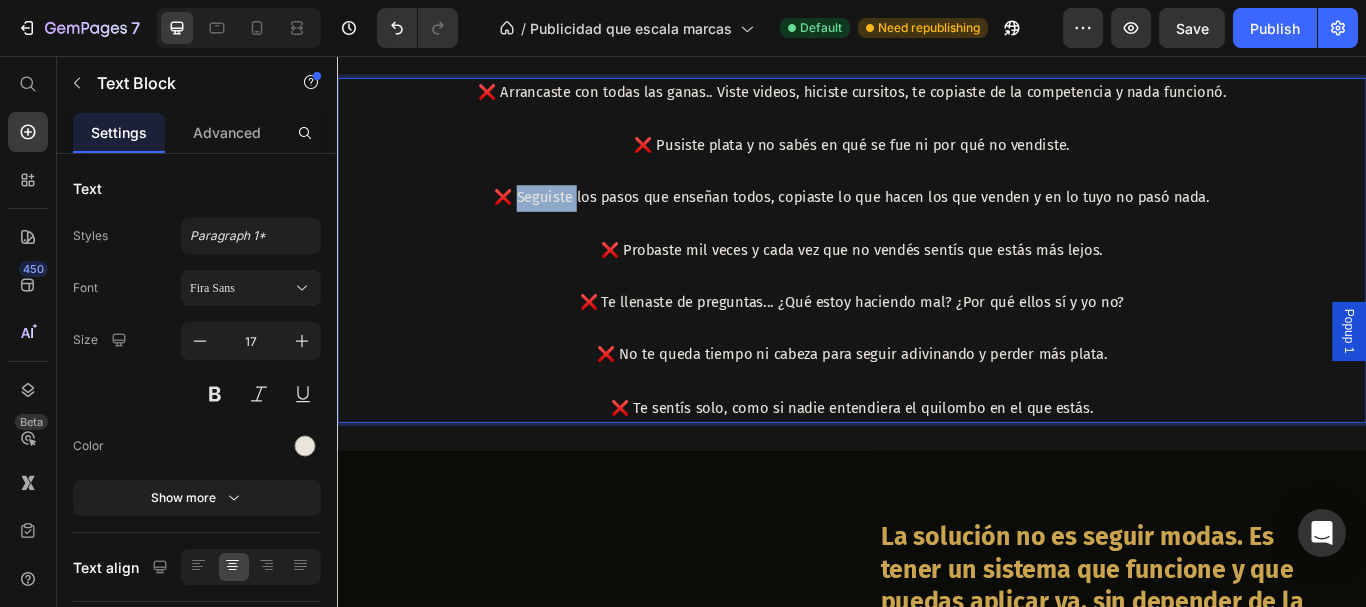 click on "❌ Seguiste los pasos que enseñan todos, copiaste lo que hacen los que venden y en lo tuyo no pasó nada." at bounding box center [937, 222] 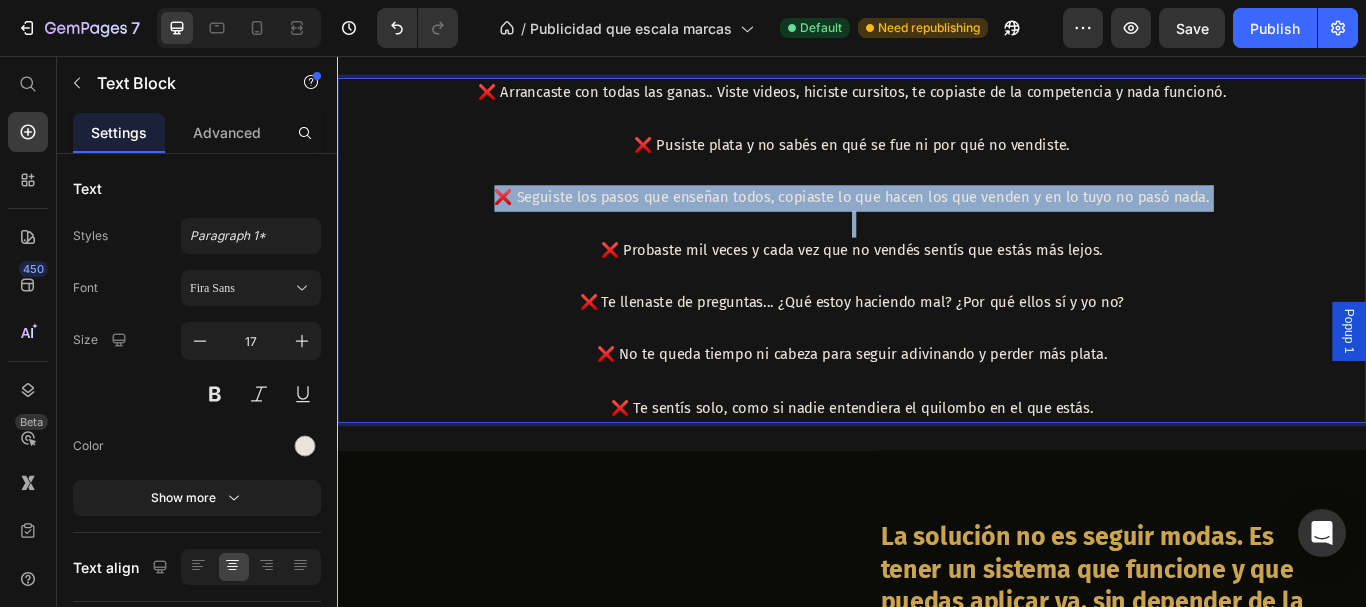 click on "❌ Seguiste los pasos que enseñan todos, copiaste lo que hacen los que venden y en lo tuyo no pasó nada." at bounding box center [937, 222] 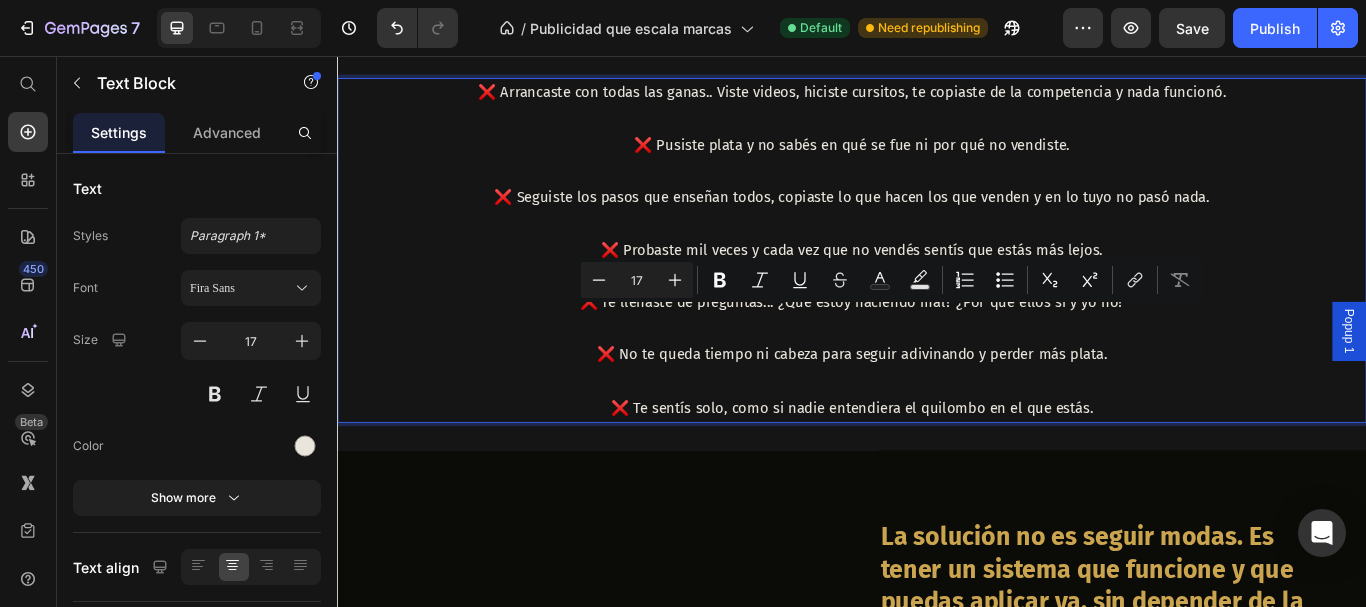 click on "❌ Arrancaste con todas las ganas.. Viste videos, hiciste cursitos, te copiaste de la competencia y nada funcionó." at bounding box center (937, 99) 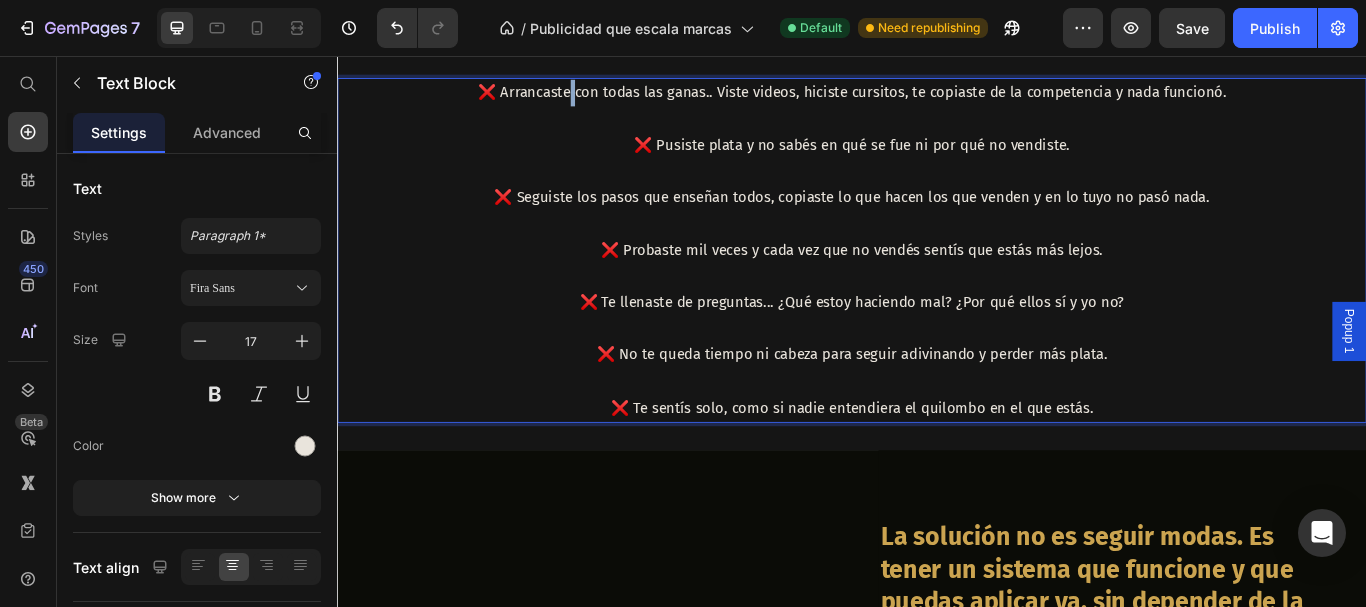 click on "❌ Arrancaste con todas las ganas.. Viste videos, hiciste cursitos, te copiaste de la competencia y nada funcionó." at bounding box center (937, 99) 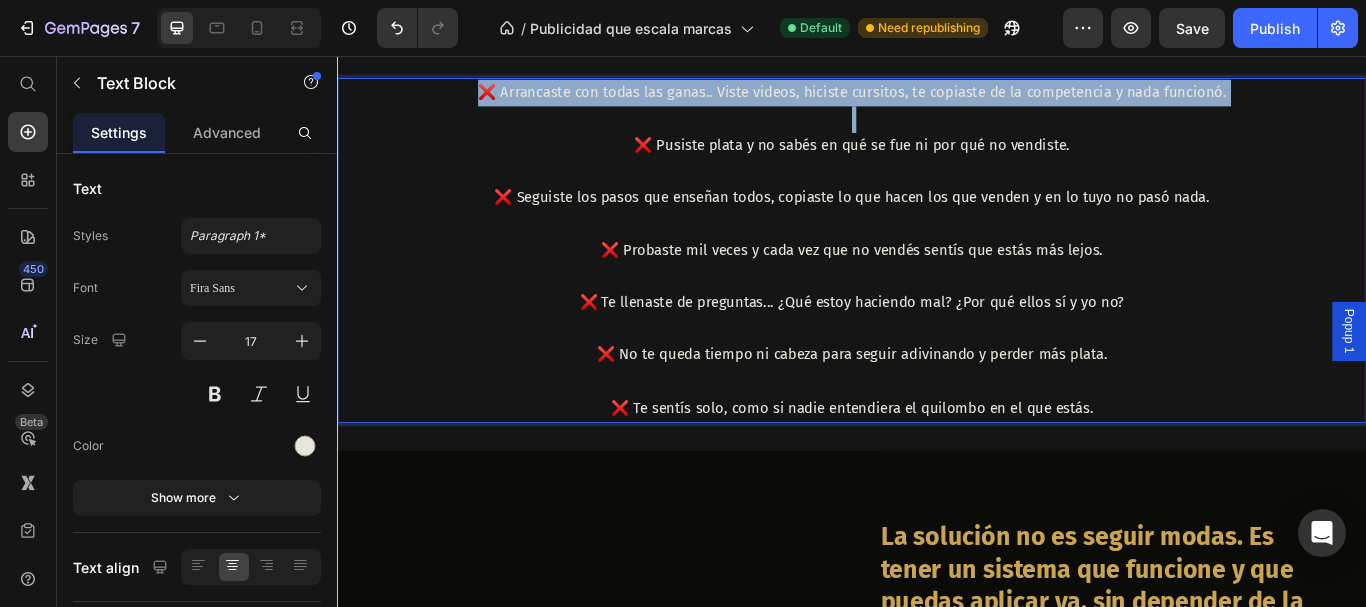 click on "❌ Arrancaste con todas las ganas.. Viste videos, hiciste cursitos, te copiaste de la competencia y nada funcionó." at bounding box center [937, 99] 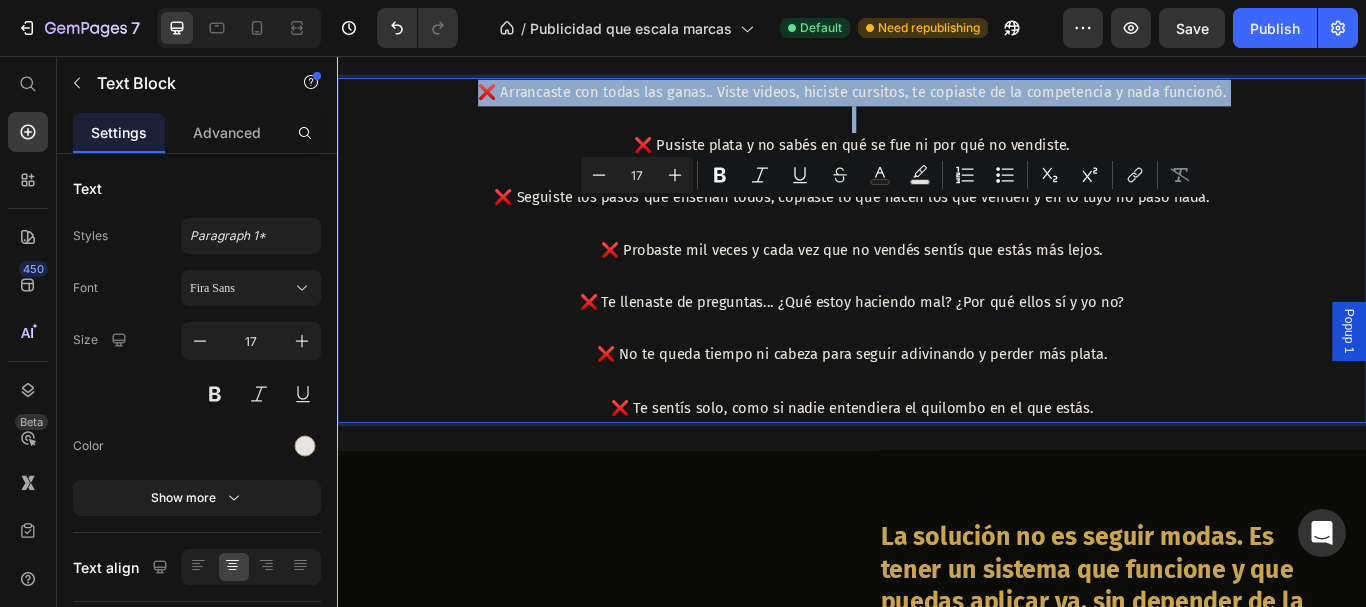 copy on "❌ Arrancaste con todas las ganas.. Viste videos, hiciste cursitos, te copiaste de la competencia y nada funcionó." 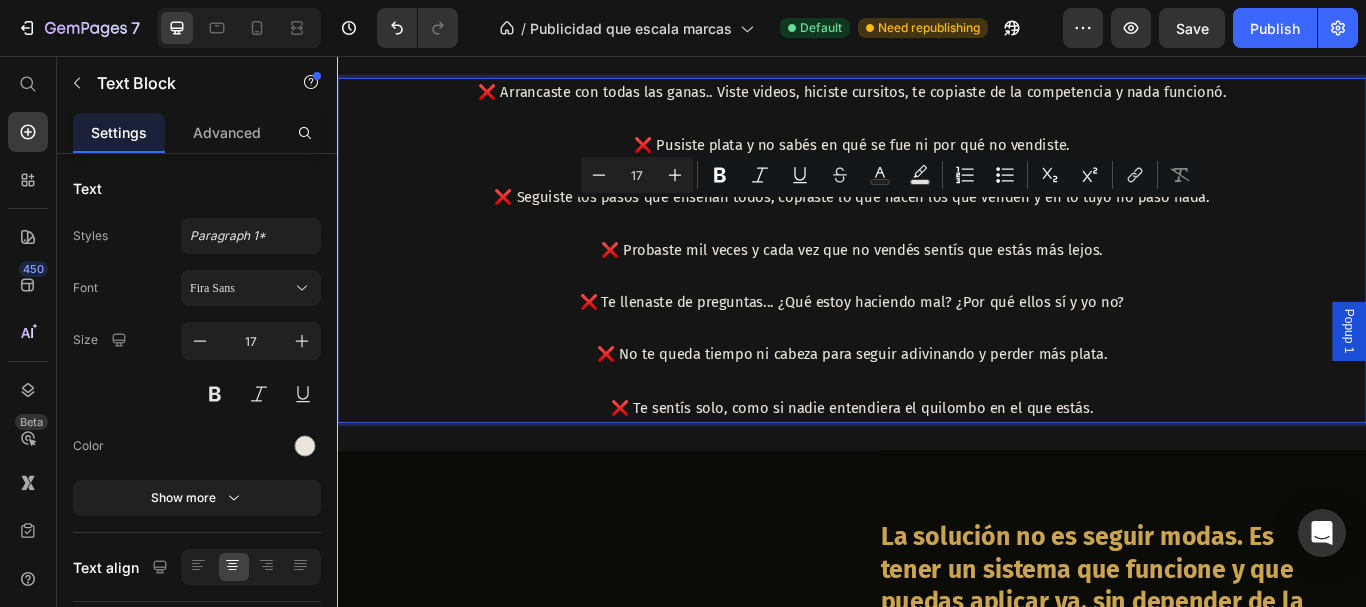 click on "❌ Seguiste los pasos que enseñan todos, copiaste lo que hacen los que venden y en lo tuyo no pasó nada." at bounding box center (937, 222) 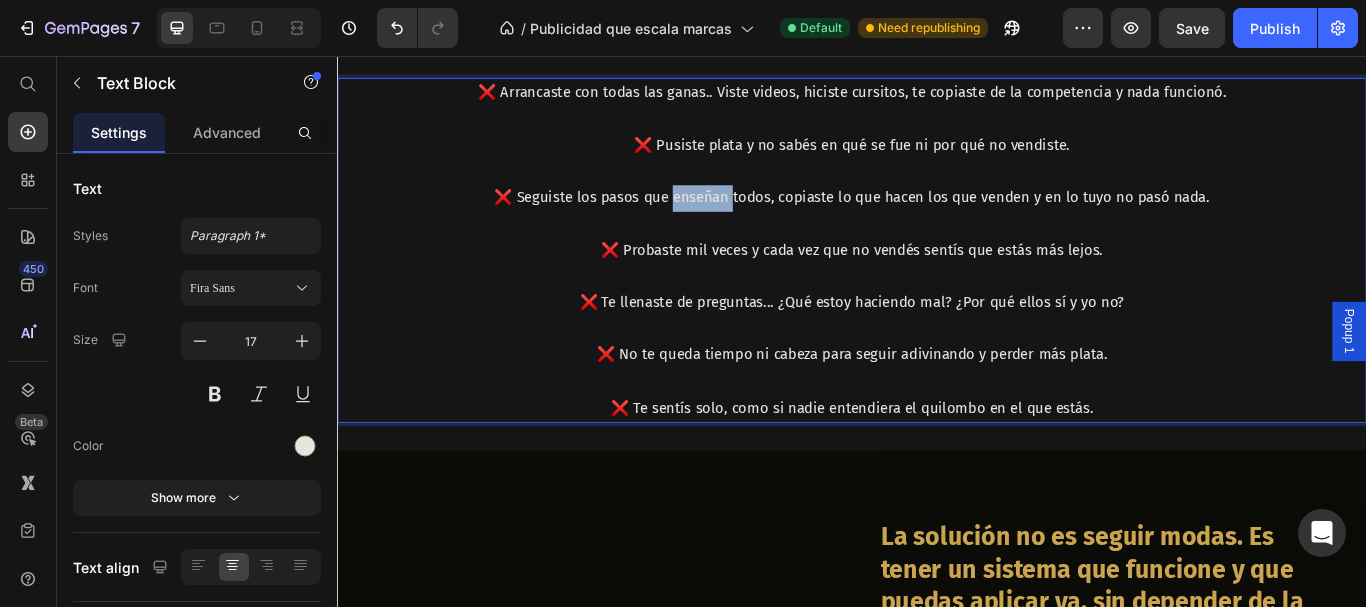 click on "❌ Seguiste los pasos que enseñan todos, copiaste lo que hacen los que venden y en lo tuyo no pasó nada." at bounding box center (937, 222) 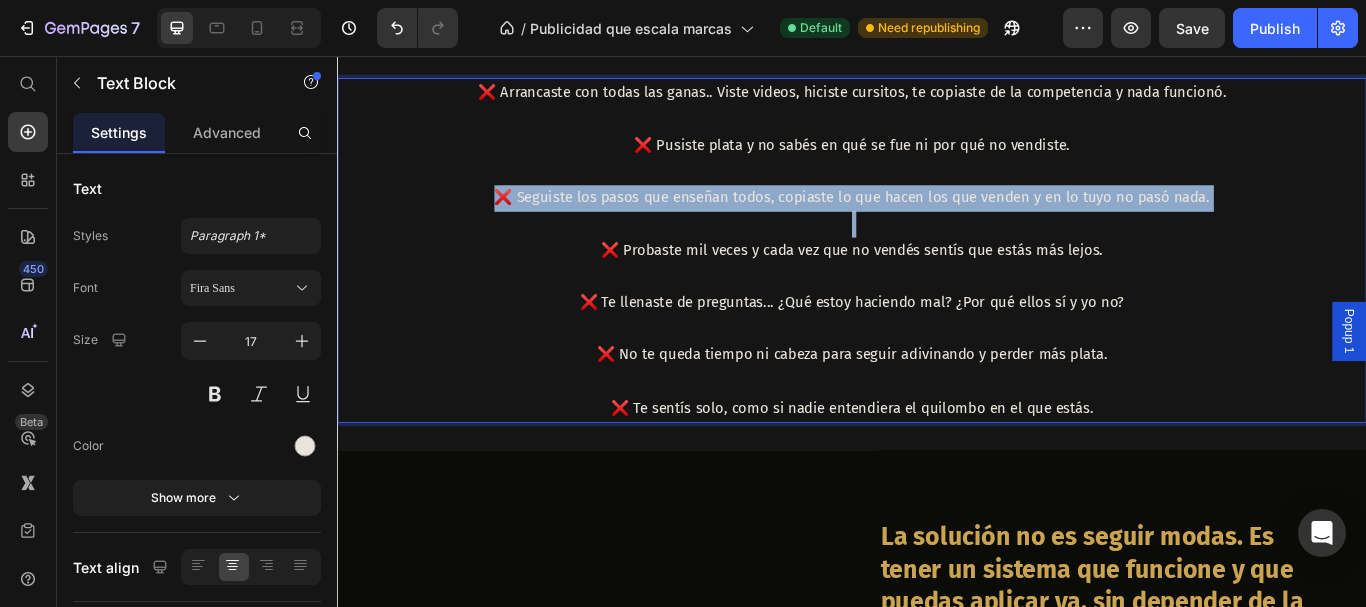 click on "❌ Seguiste los pasos que enseñan todos, copiaste lo que hacen los que venden y en lo tuyo no pasó nada." at bounding box center (937, 222) 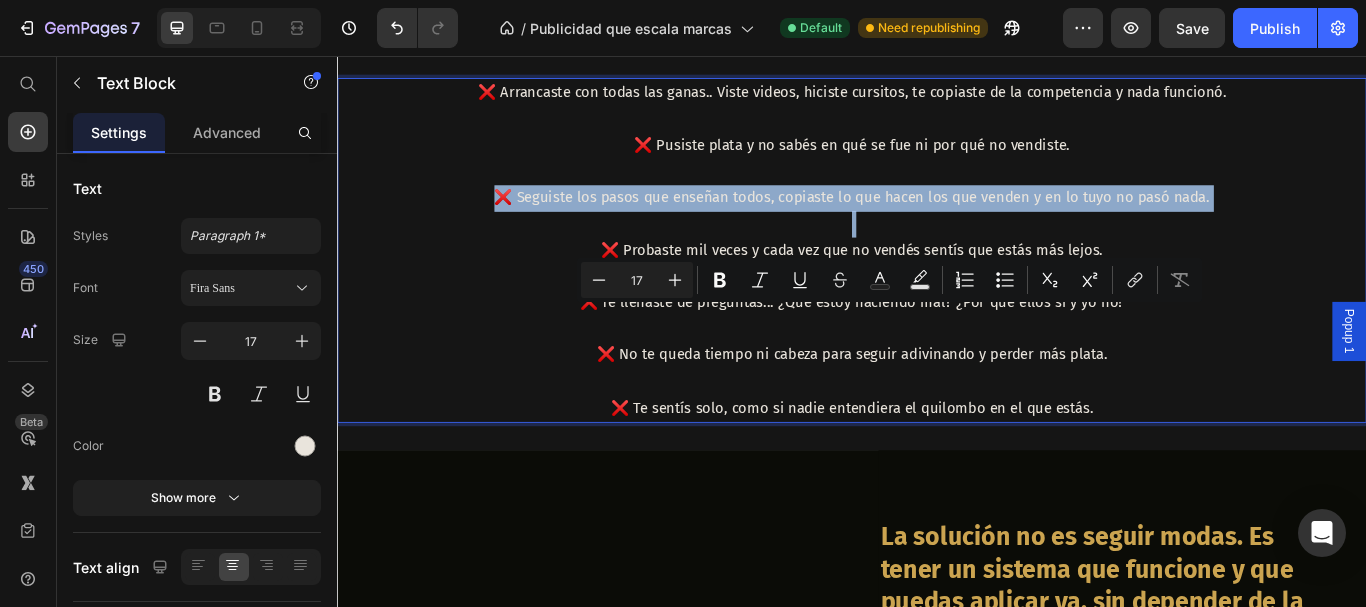 copy on "❌ Seguiste los pasos que enseñan todos, copiaste lo que hacen los que venden y en lo tuyo no pasó nada." 